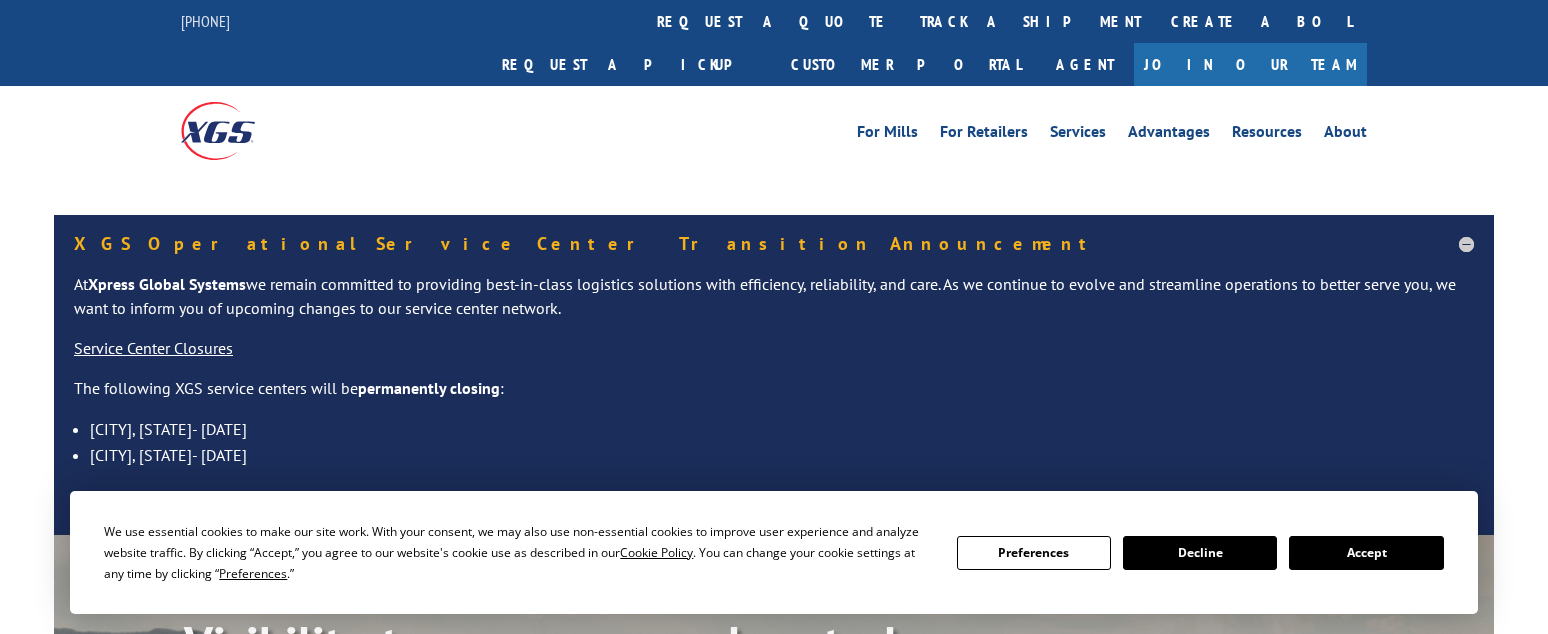 scroll, scrollTop: 0, scrollLeft: 0, axis: both 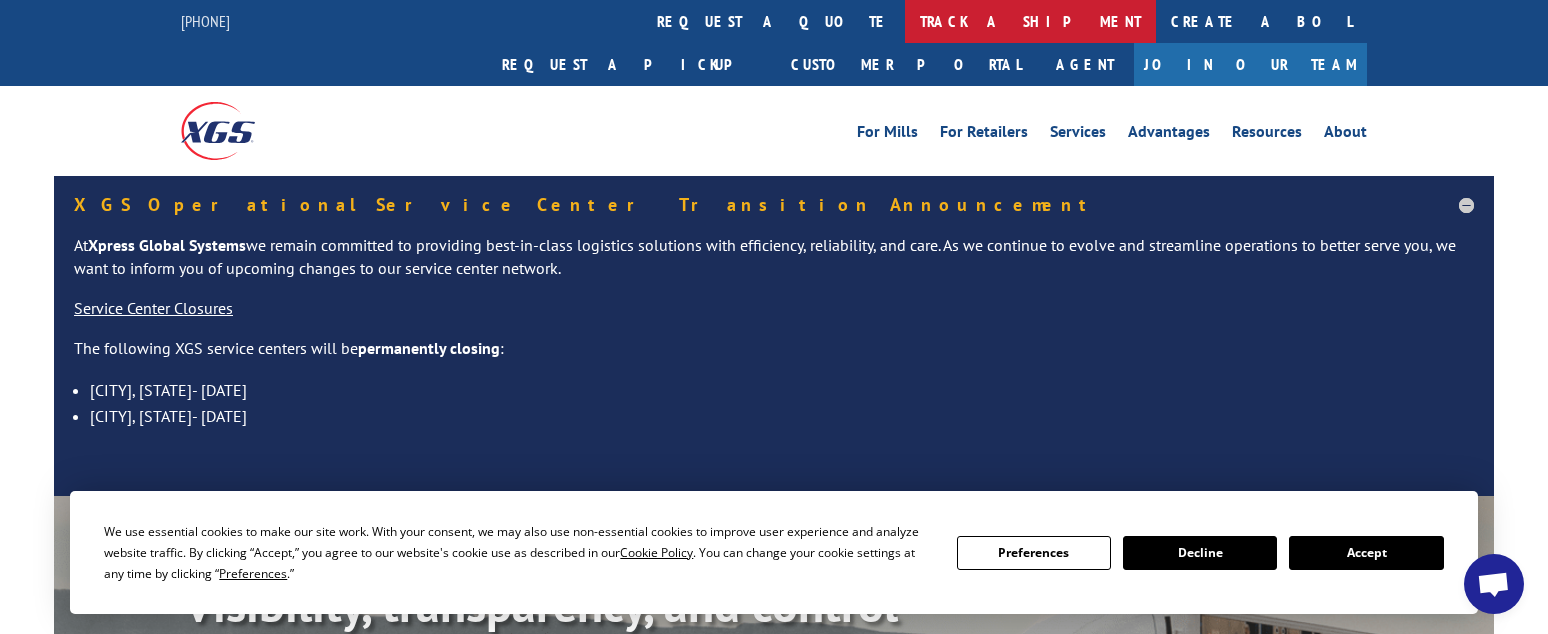 click on "track a shipment" at bounding box center [1030, 21] 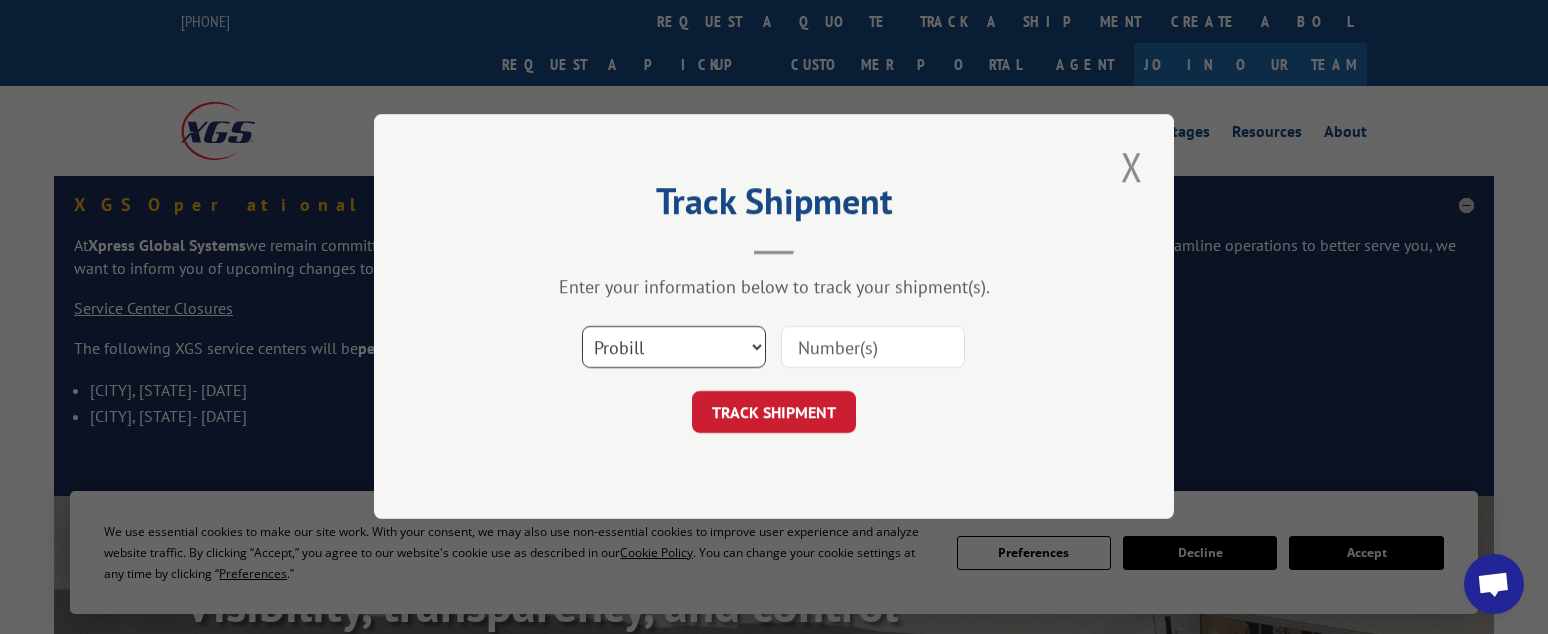 click on "Select category... Probill BOL PO" at bounding box center [674, 348] 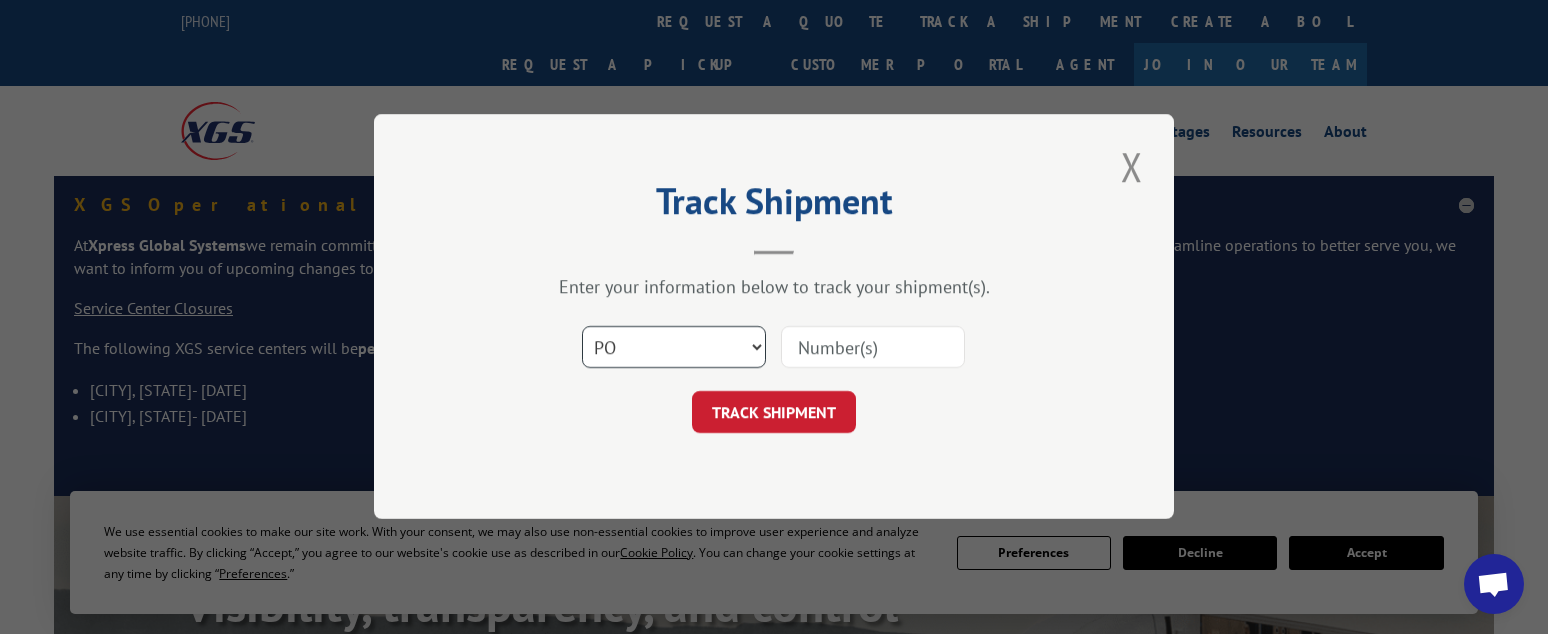 click on "Select category... Probill BOL PO" at bounding box center [674, 348] 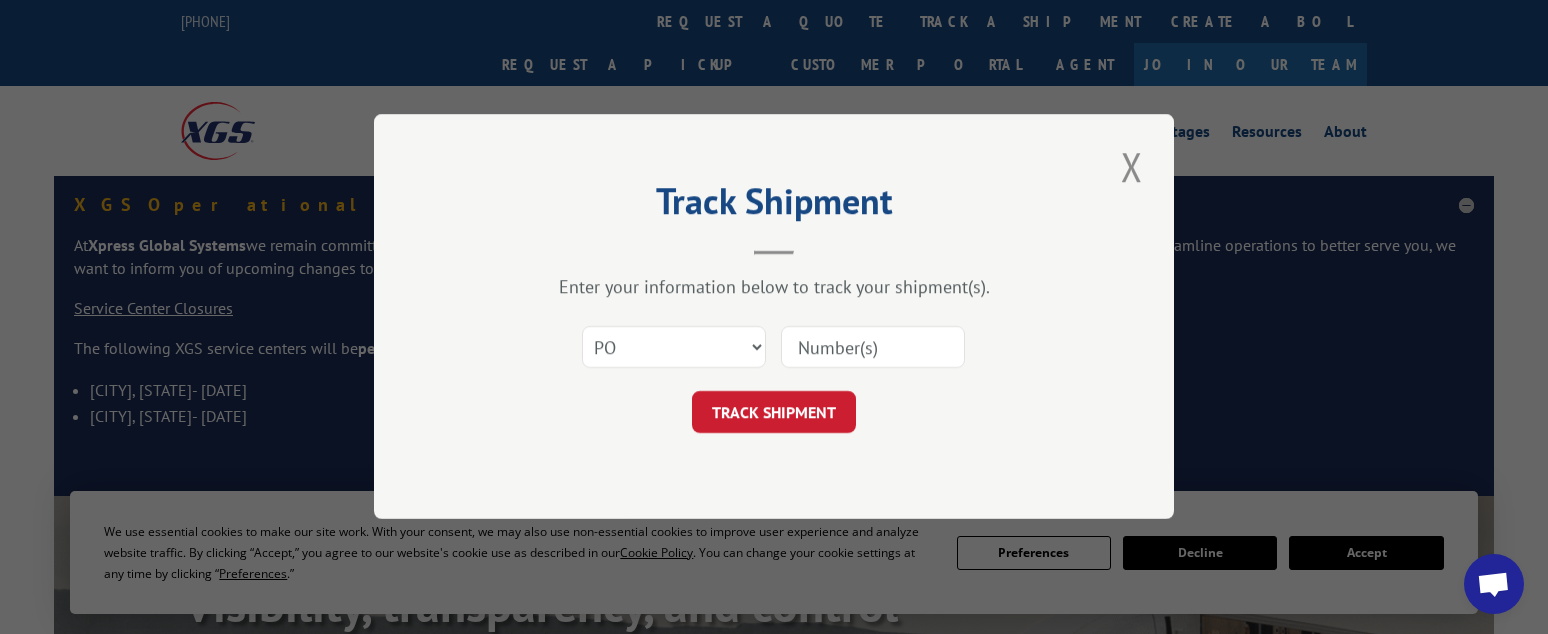 click at bounding box center (873, 348) 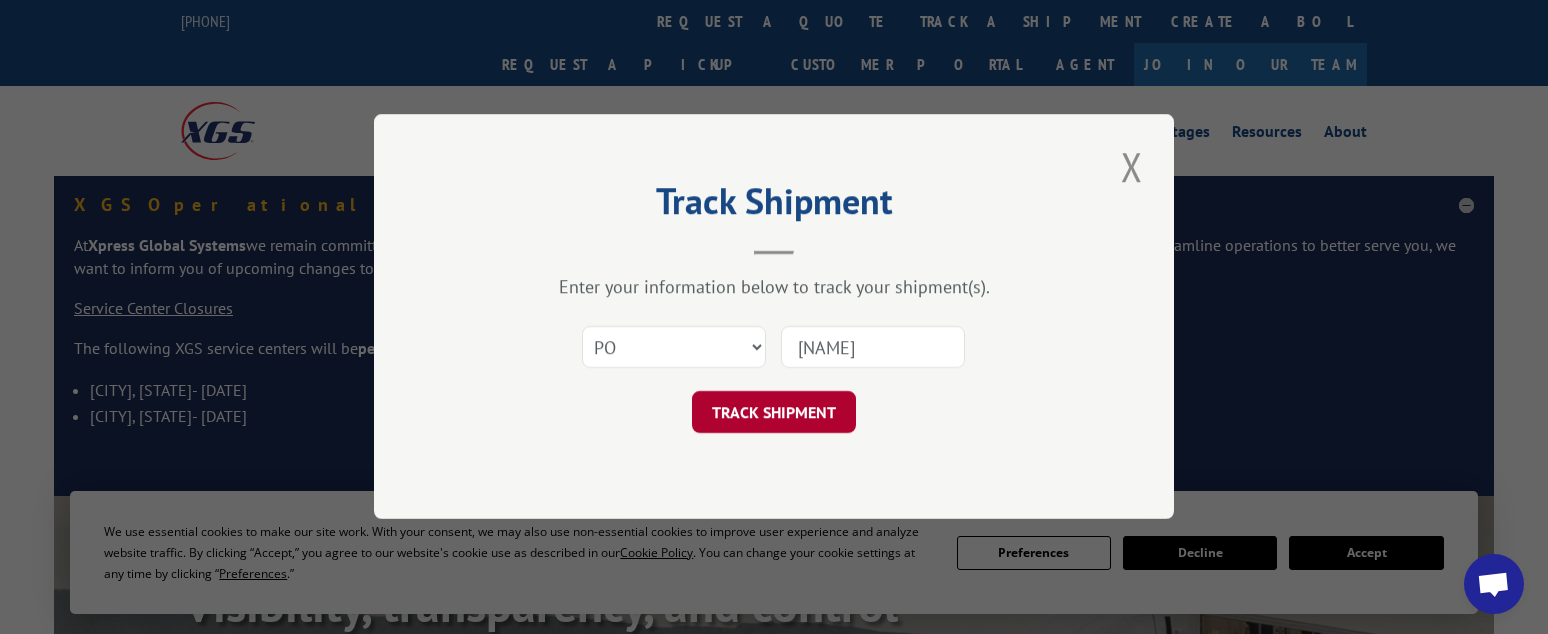 type on "[NAME]" 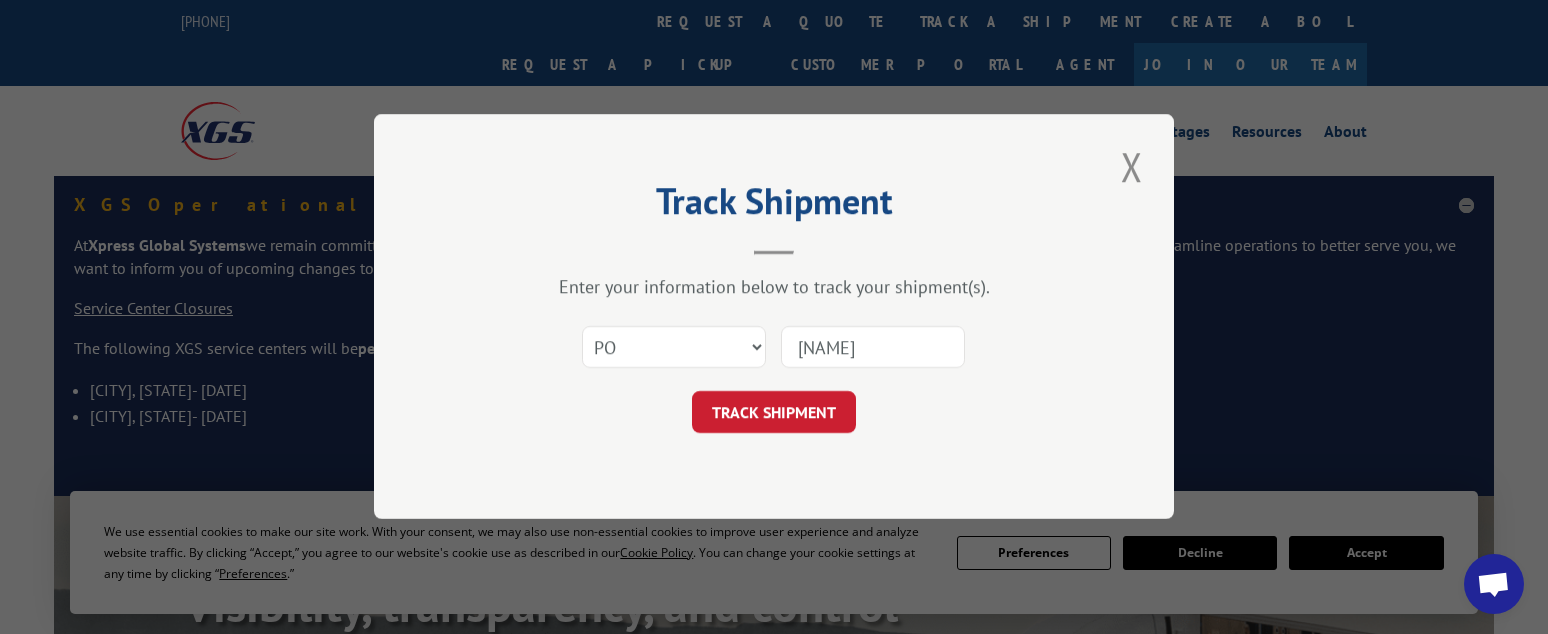 click on "TRACK SHIPMENT" at bounding box center [774, 413] 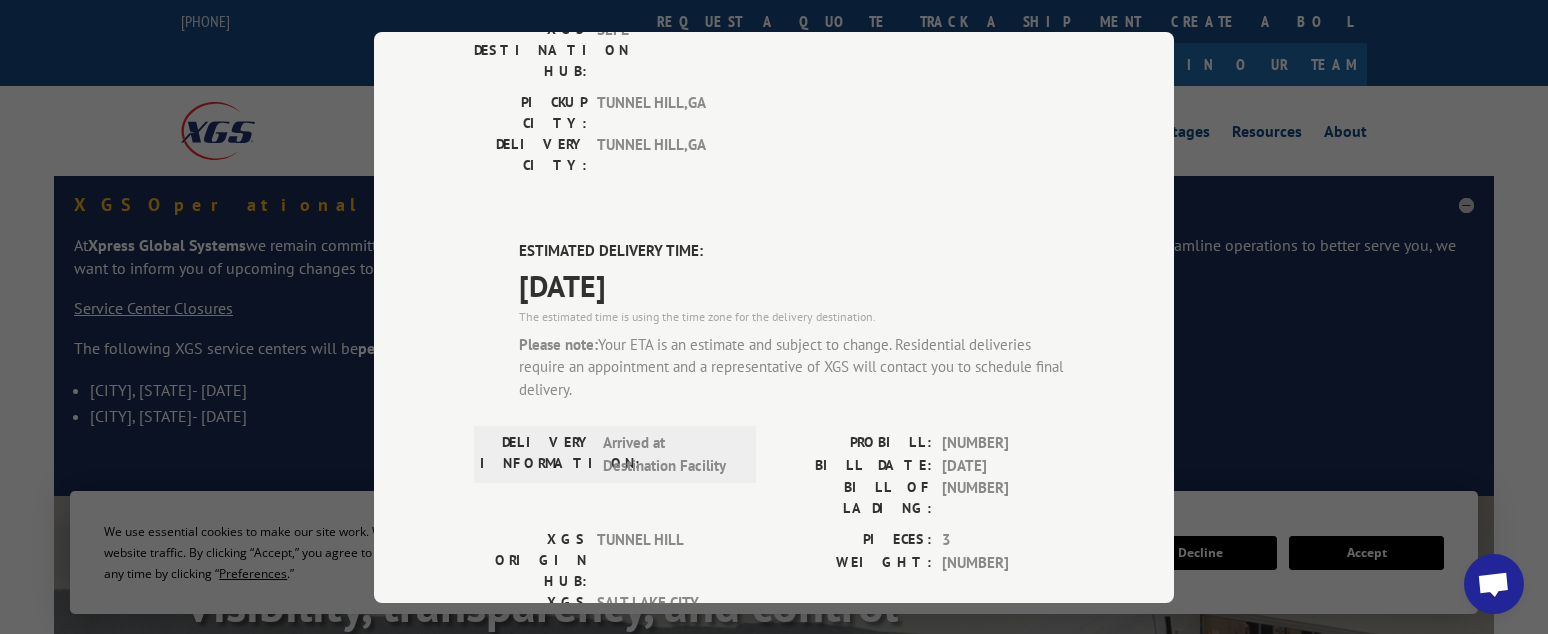scroll, scrollTop: 800, scrollLeft: 0, axis: vertical 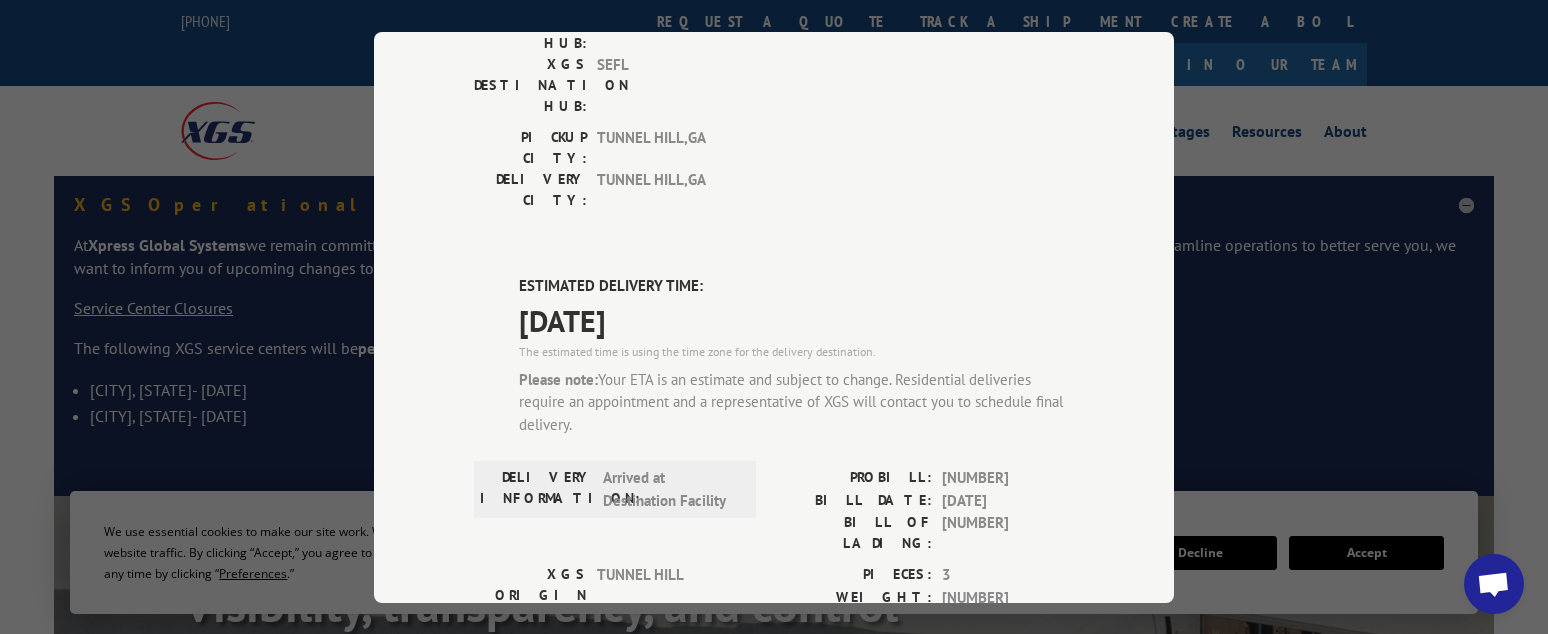 click on "Track Shipment DELIVERED DELIVERY INFORMATION: [DATE] [TIME] [NAME] PROBILL: [NUMBER] BILL DATE: [DATE] BILL OF LADING: [NUMBER] XGS ORIGIN HUB: LAKELAND XGS DESTINATION HUB: LAKELAND PIECES: 38 WEIGHT: [NUMBER] PICKUP CITY: POMPANO , FL DELIVERY CITY: OXFORD , FL DELIVERED DELIVERY INFORMATION: [DATE] [TIME] [COMPANY] PROBILL: [NUMBER] BILL DATE: [DATE] BILL OF LADING: [NUMBER] XGS ORIGIN HUB: TUNNEL HILL XGS DESTINATION HUB: SEFL PIECES: 1 WEIGHT: 78 PICKUP CITY: TUNNEL HILL , GA DELIVERY CITY: TUNNEL HILL , GA ESTIMATED DELIVERY TIME: [DATE] The estimated time is using the time zone for the delivery destination. Please note: Your ETA is an estimate and subject to change. Residential deliveries require an appointment and a representative of XGS will contact you to schedule final delivery. DELIVERY INFORMATION: Arrived at Destination Facility PROBILL: [NUMBER] BILL DATE: [DATE] BILL OF LADING: [NUMBER] XGS ORIGIN HUB: TUNNEL HILL XGS DESTINATION HUB: SALT LAKE CITY PIECES: 3 [NUMBER]" at bounding box center (774, 317) 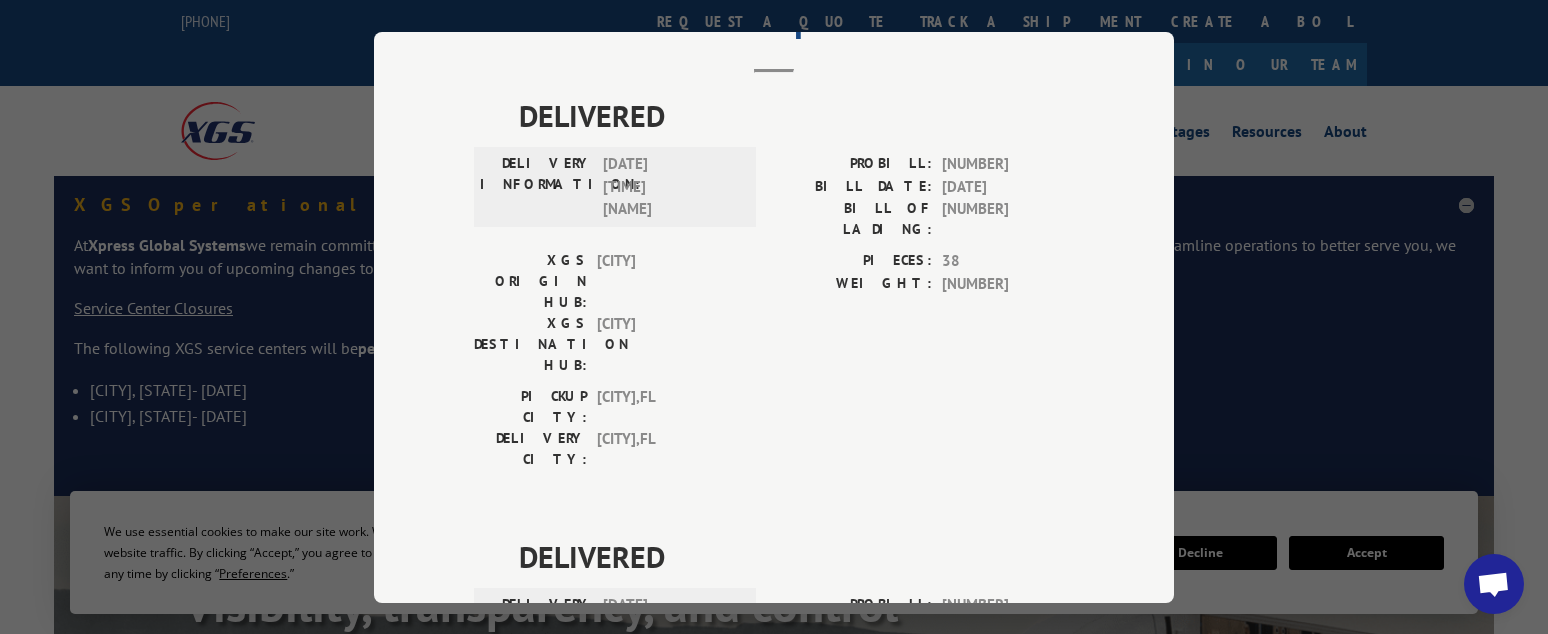 scroll, scrollTop: 0, scrollLeft: 0, axis: both 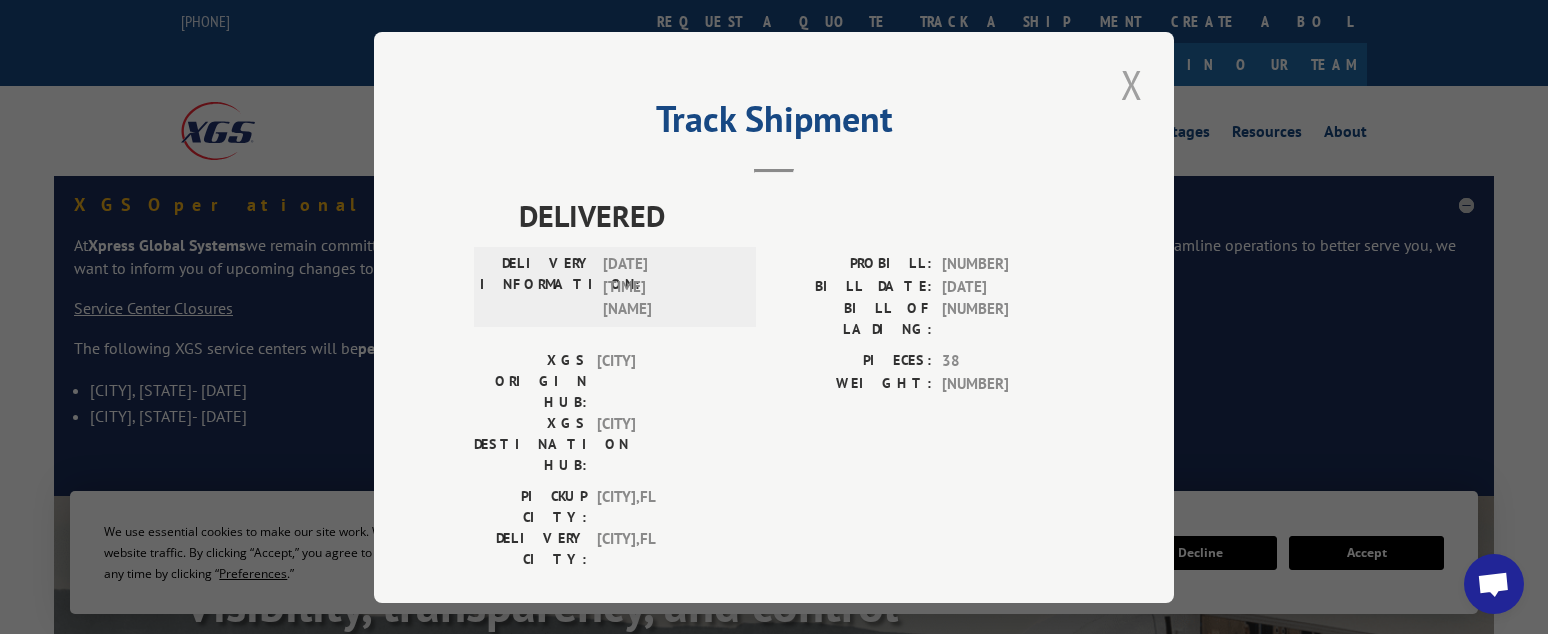 click at bounding box center [1132, 84] 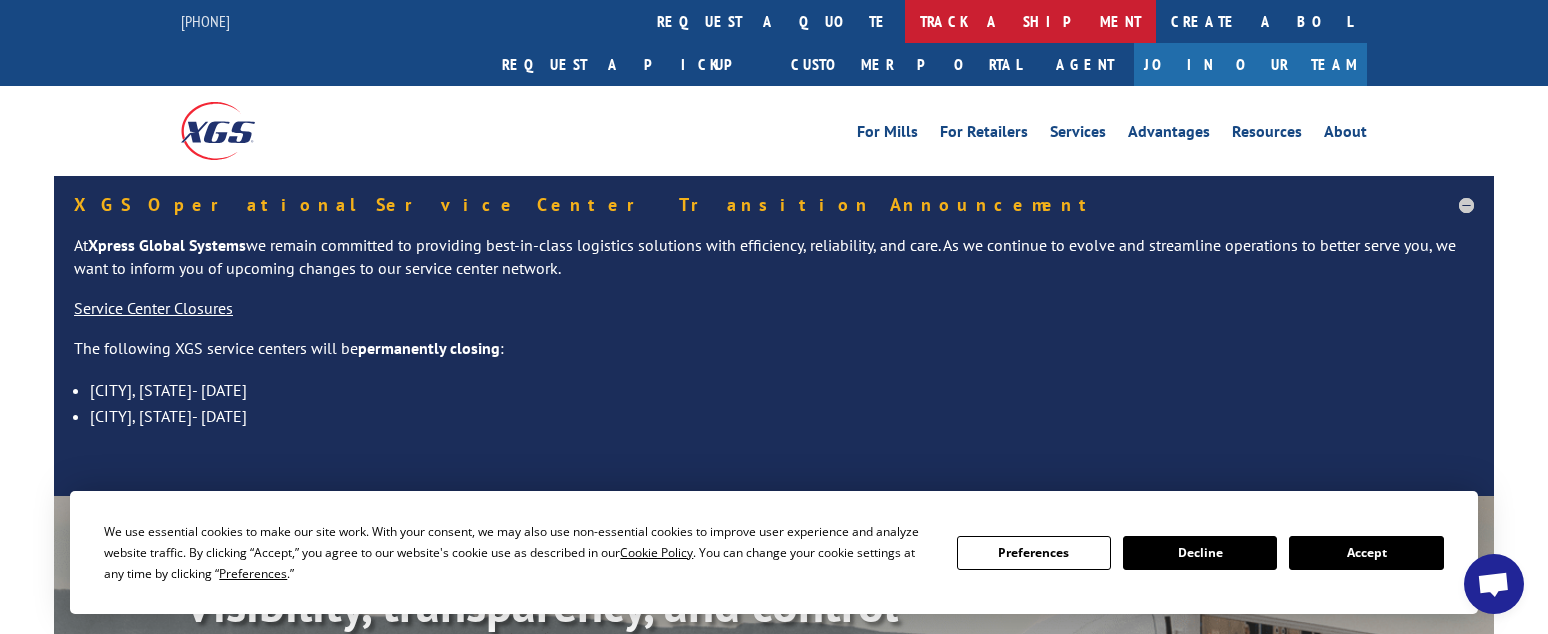click on "track a shipment" at bounding box center [1030, 21] 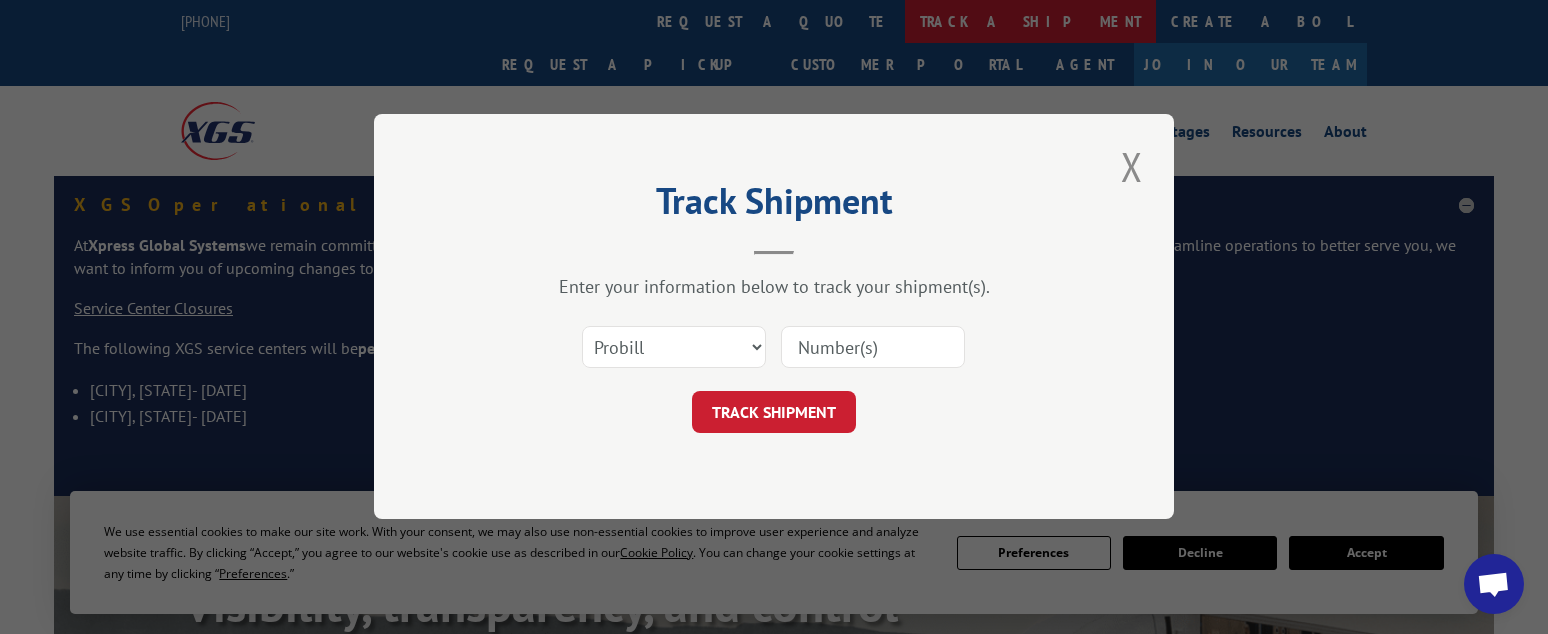 scroll, scrollTop: 0, scrollLeft: 0, axis: both 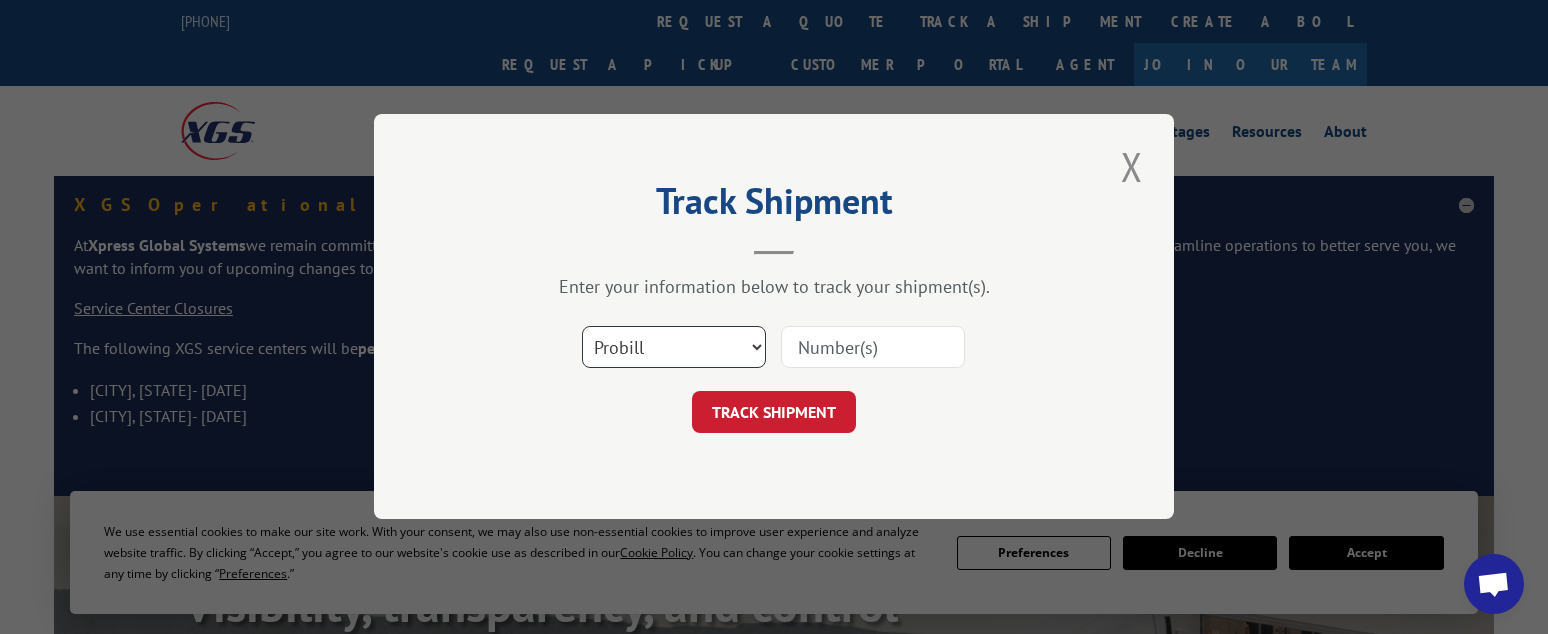 click on "Select category... Probill BOL PO" at bounding box center [674, 348] 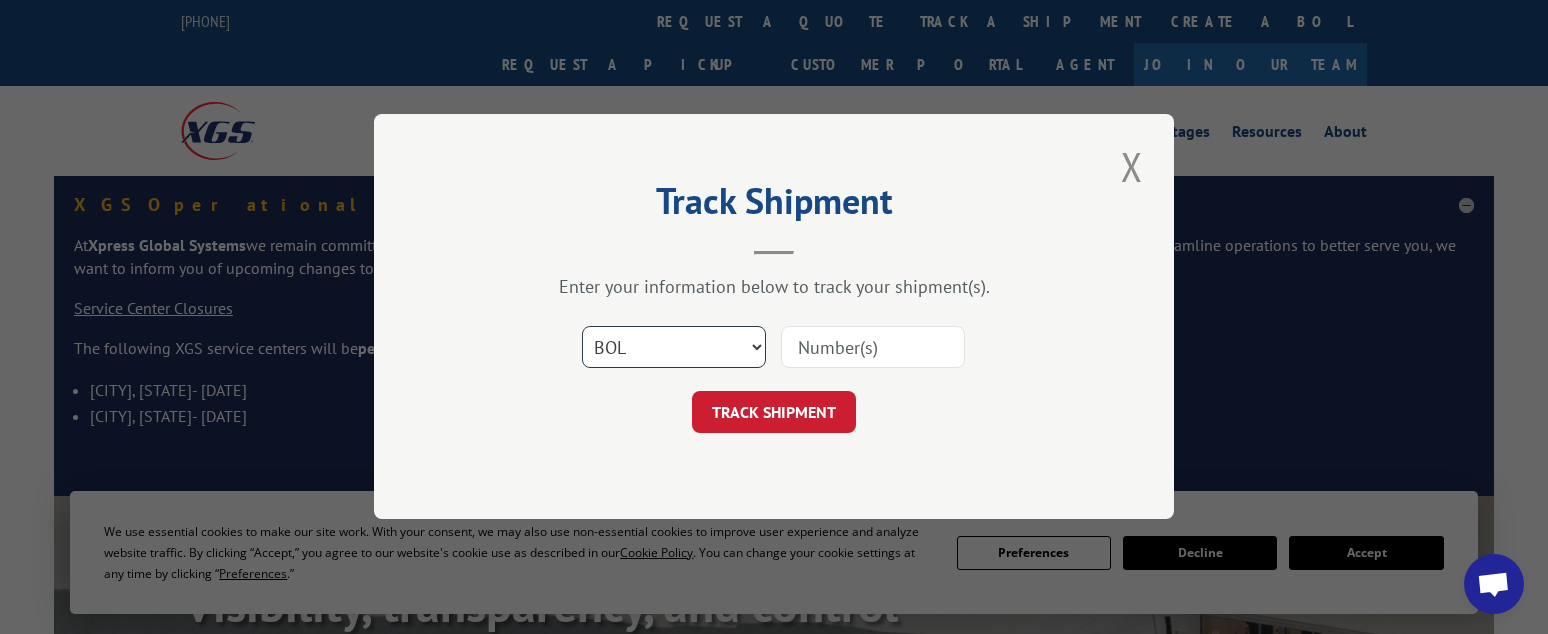 click on "Select category... Probill BOL PO" at bounding box center (674, 348) 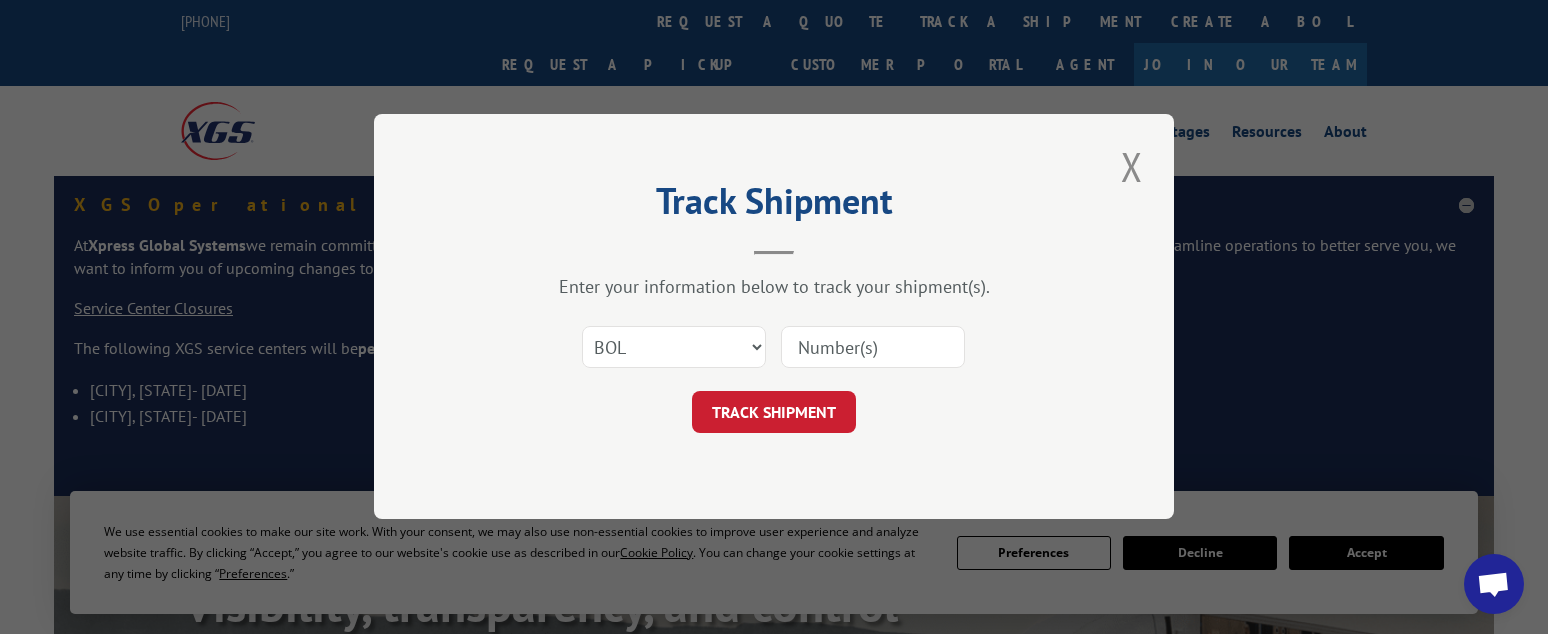 click at bounding box center (873, 348) 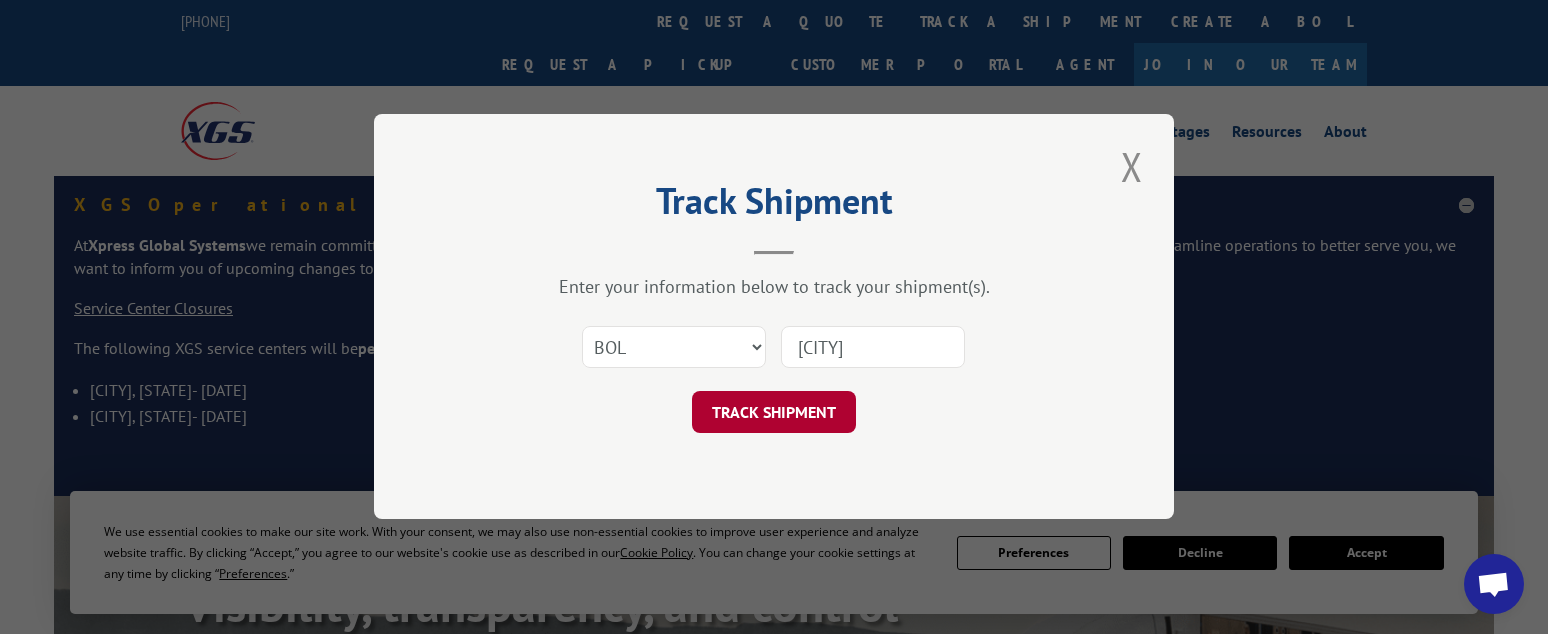 type on "[CITY]" 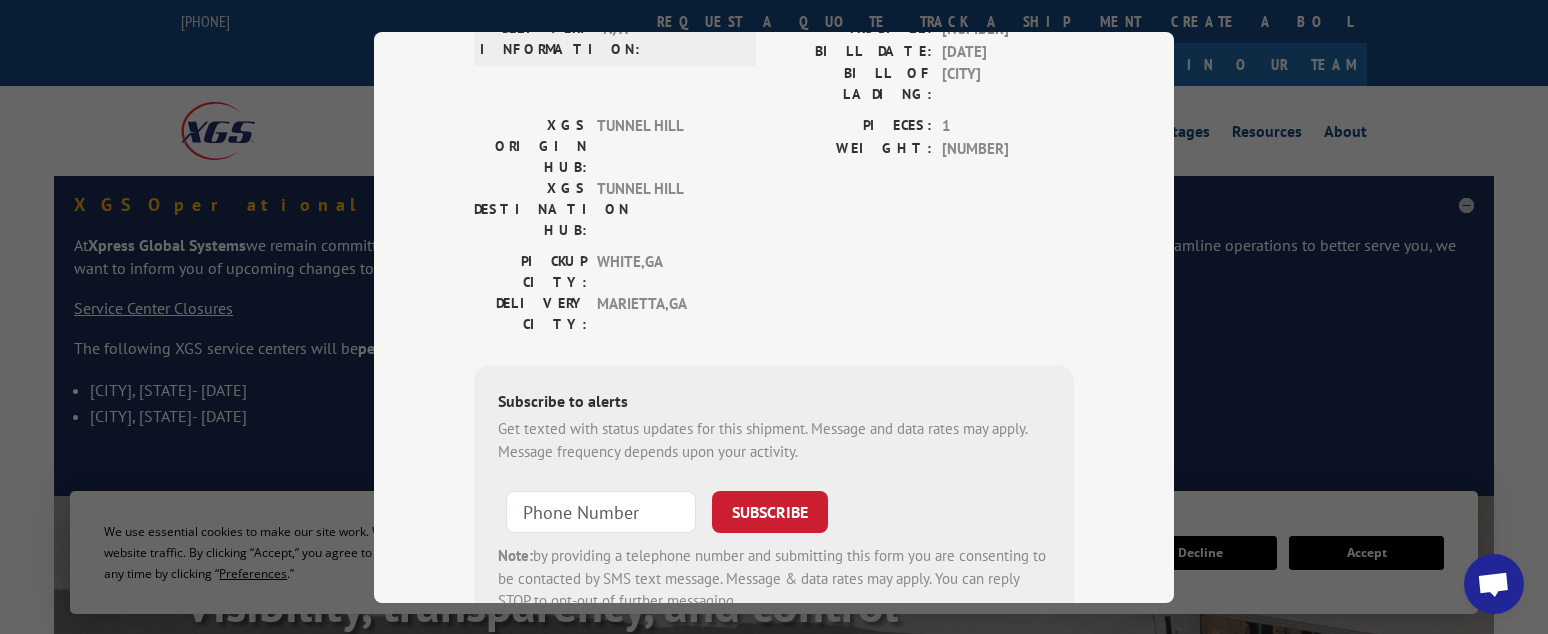 scroll, scrollTop: 0, scrollLeft: 0, axis: both 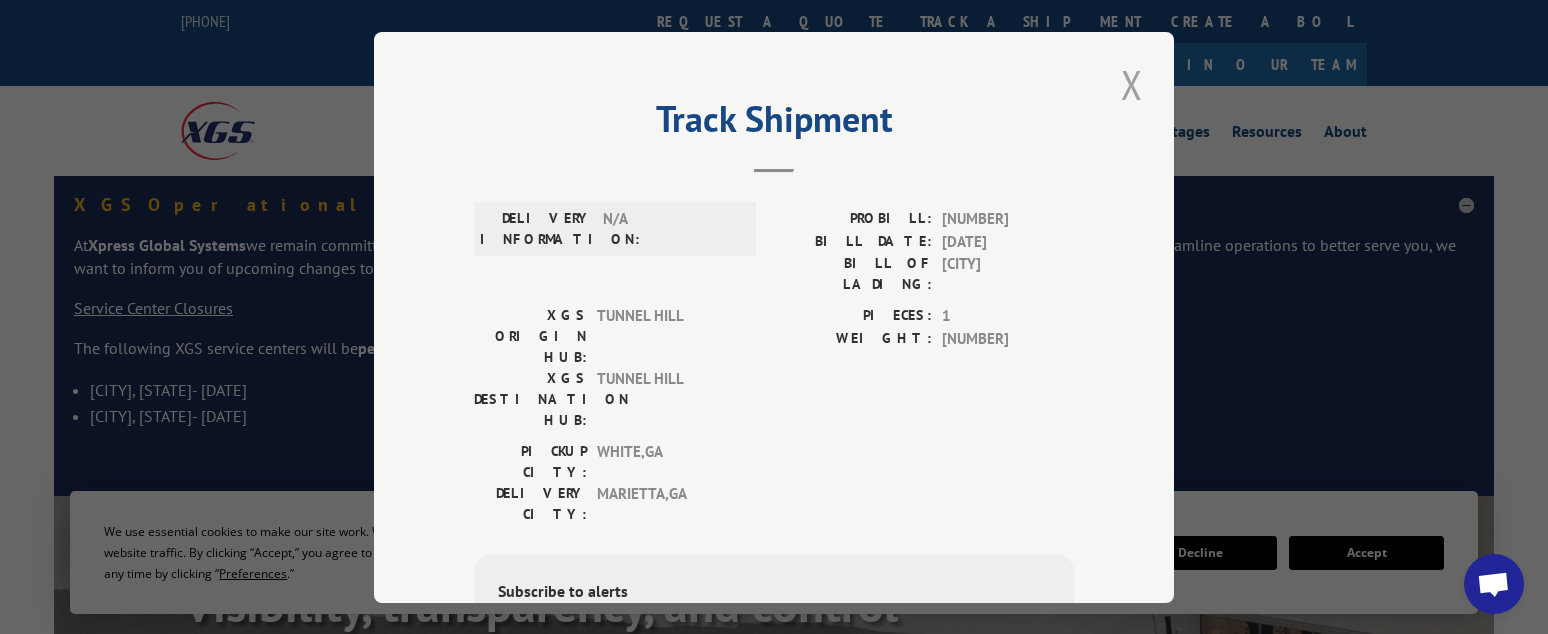 click at bounding box center [1132, 84] 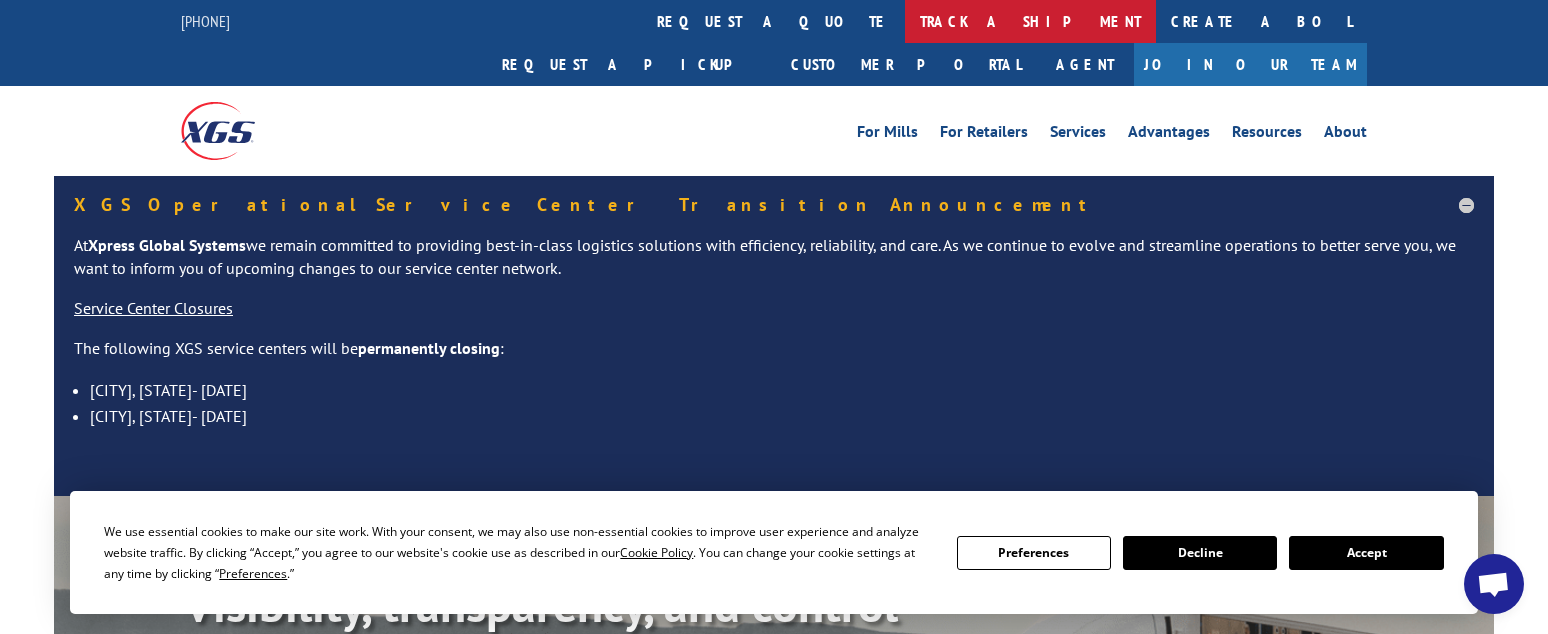 click on "track a shipment" at bounding box center (1030, 21) 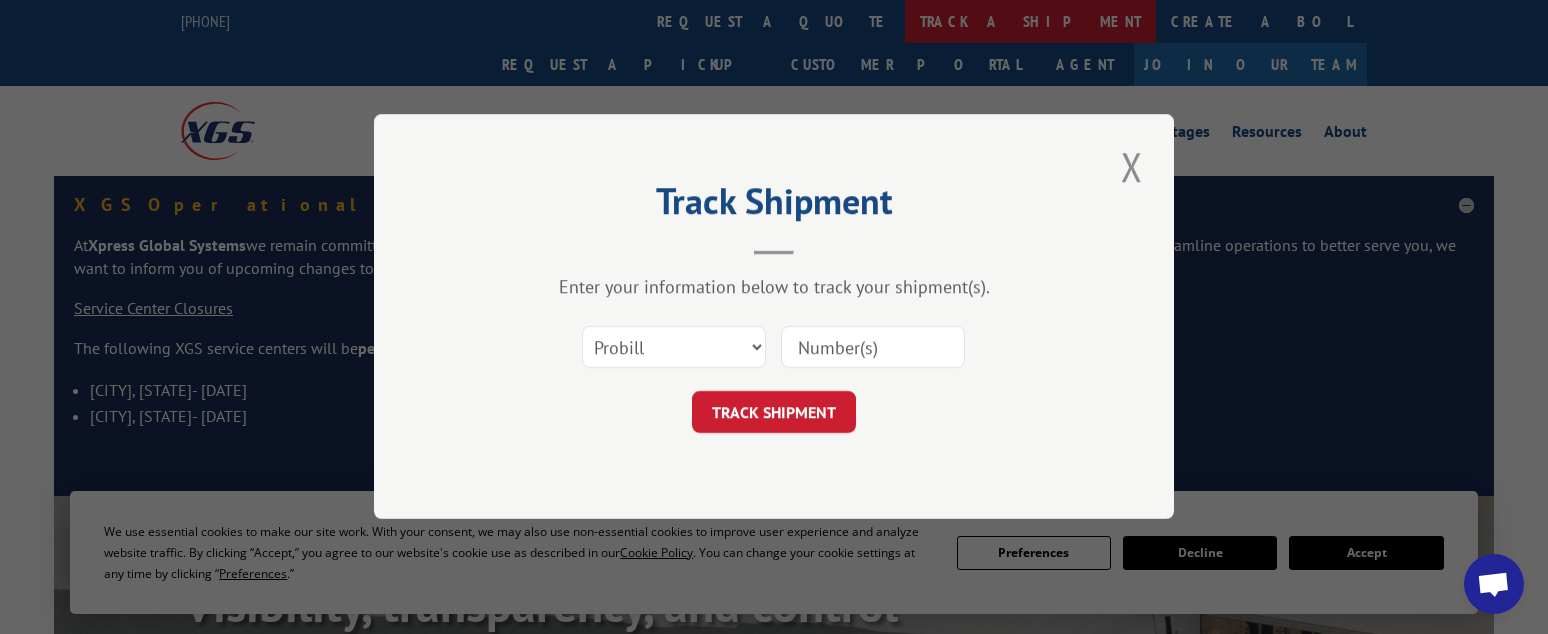 scroll, scrollTop: 0, scrollLeft: 0, axis: both 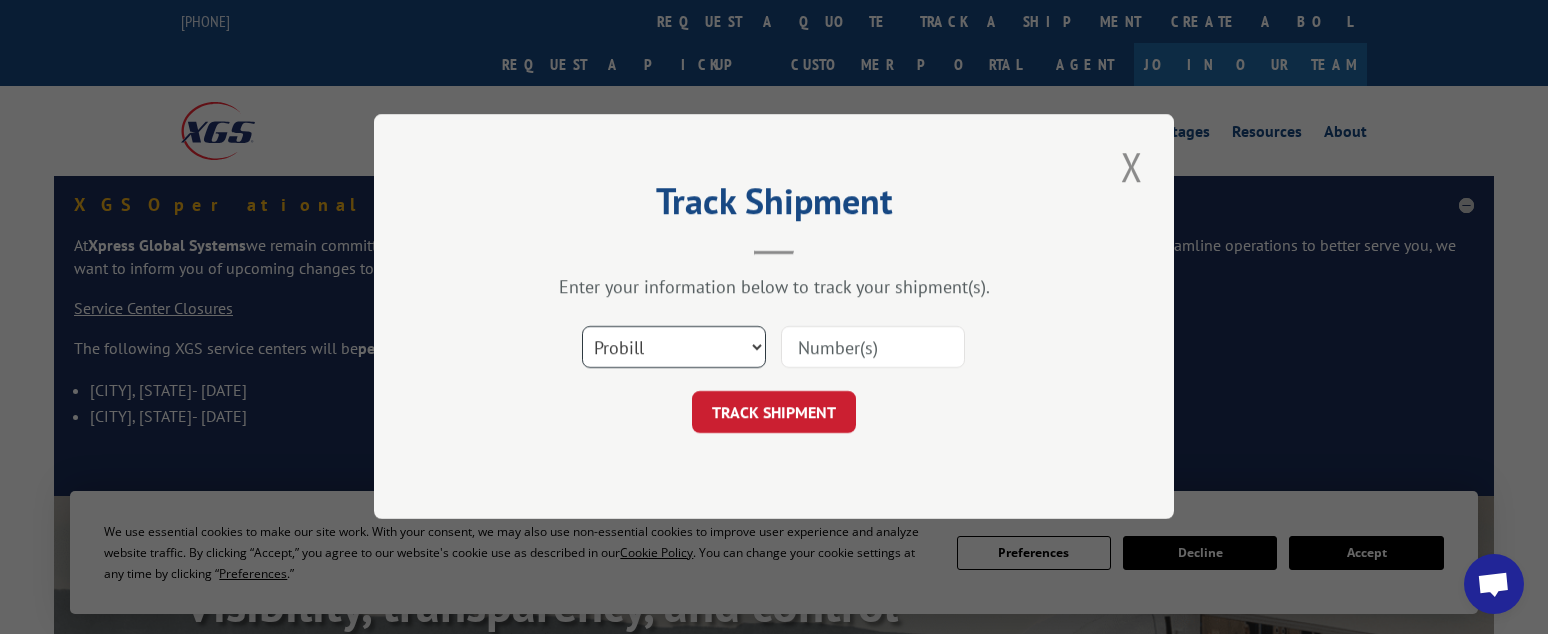 click on "Select category... Probill BOL PO" at bounding box center (674, 348) 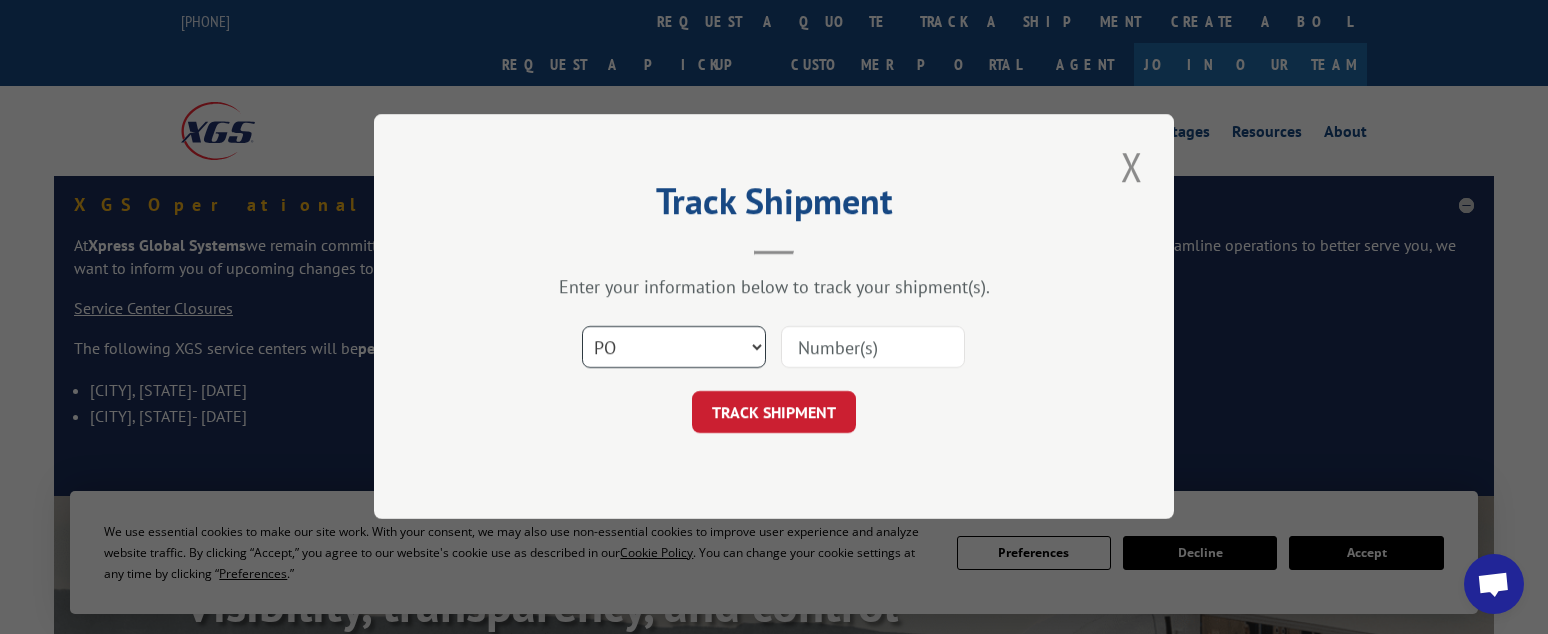 click on "Select category... Probill BOL PO" at bounding box center [674, 348] 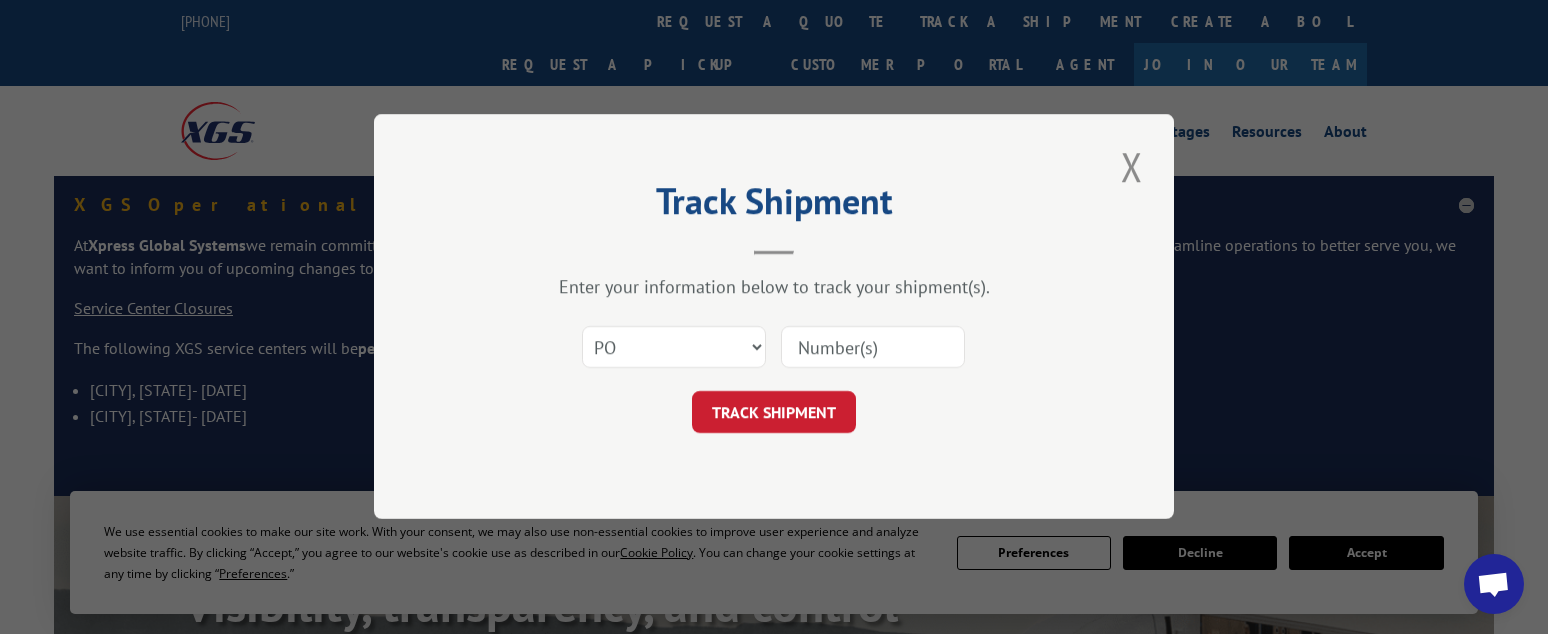 drag, startPoint x: 844, startPoint y: 328, endPoint x: 841, endPoint y: 348, distance: 20.22375 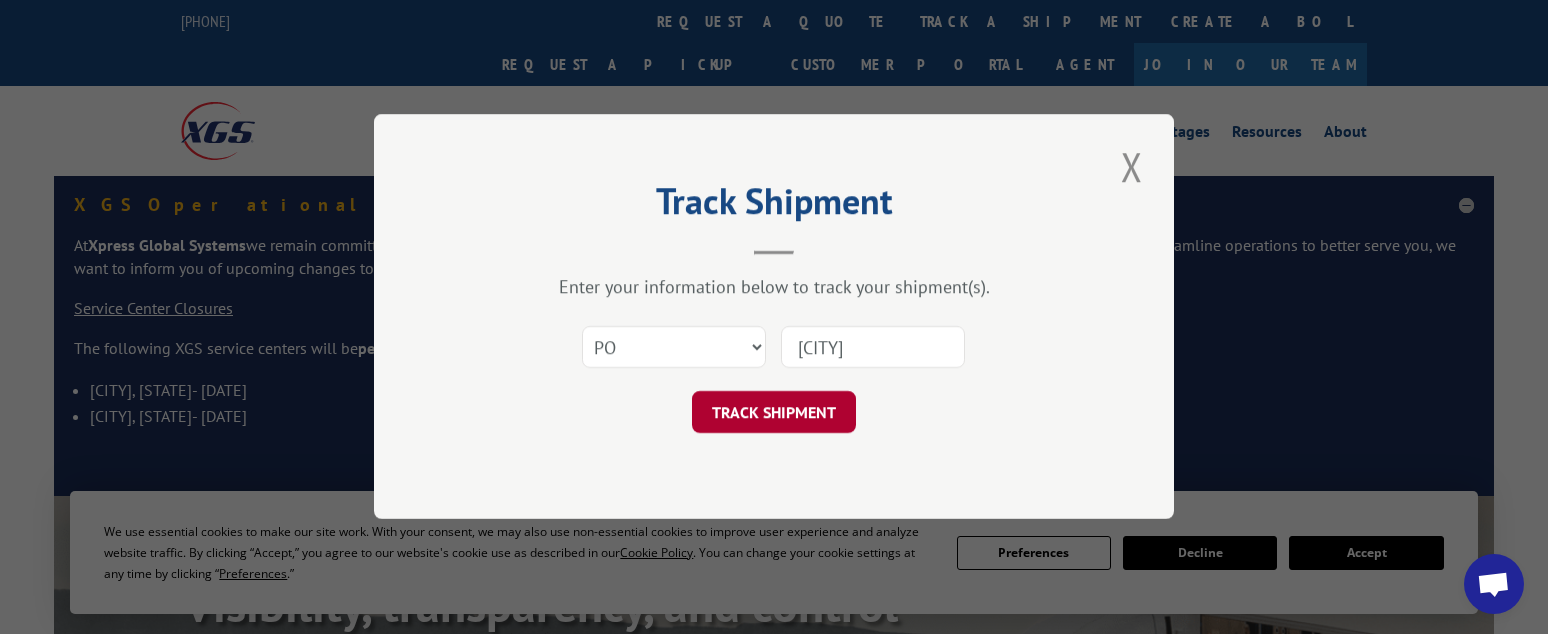 type on "[CITY]" 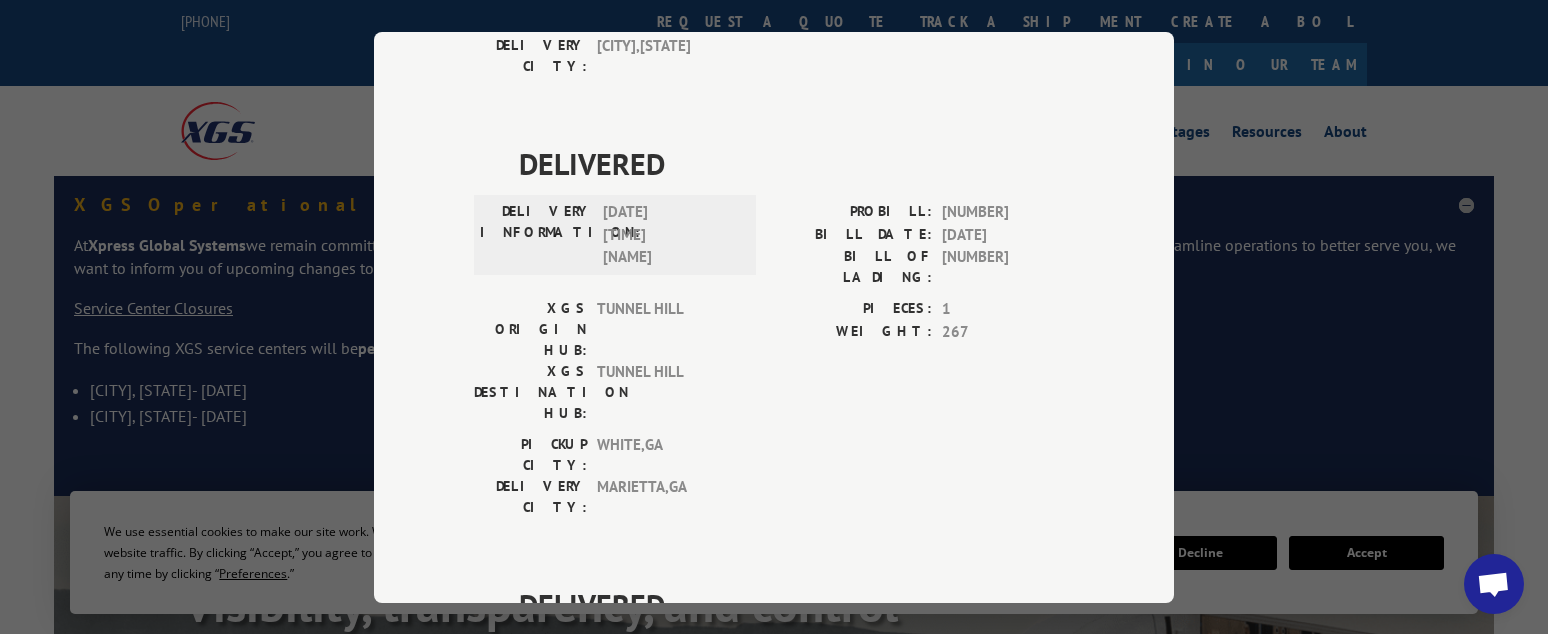 scroll, scrollTop: 1800, scrollLeft: 0, axis: vertical 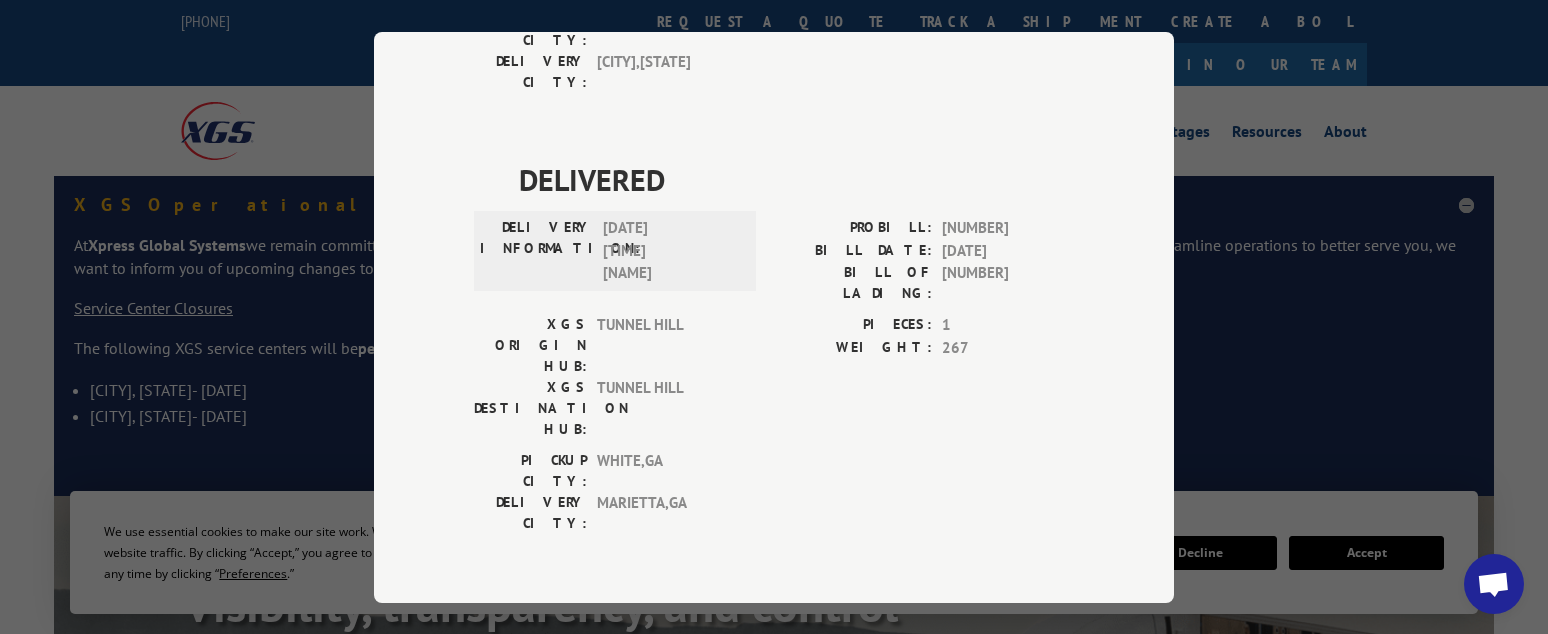 drag, startPoint x: 1496, startPoint y: 81, endPoint x: 1545, endPoint y: 94, distance: 50.695168 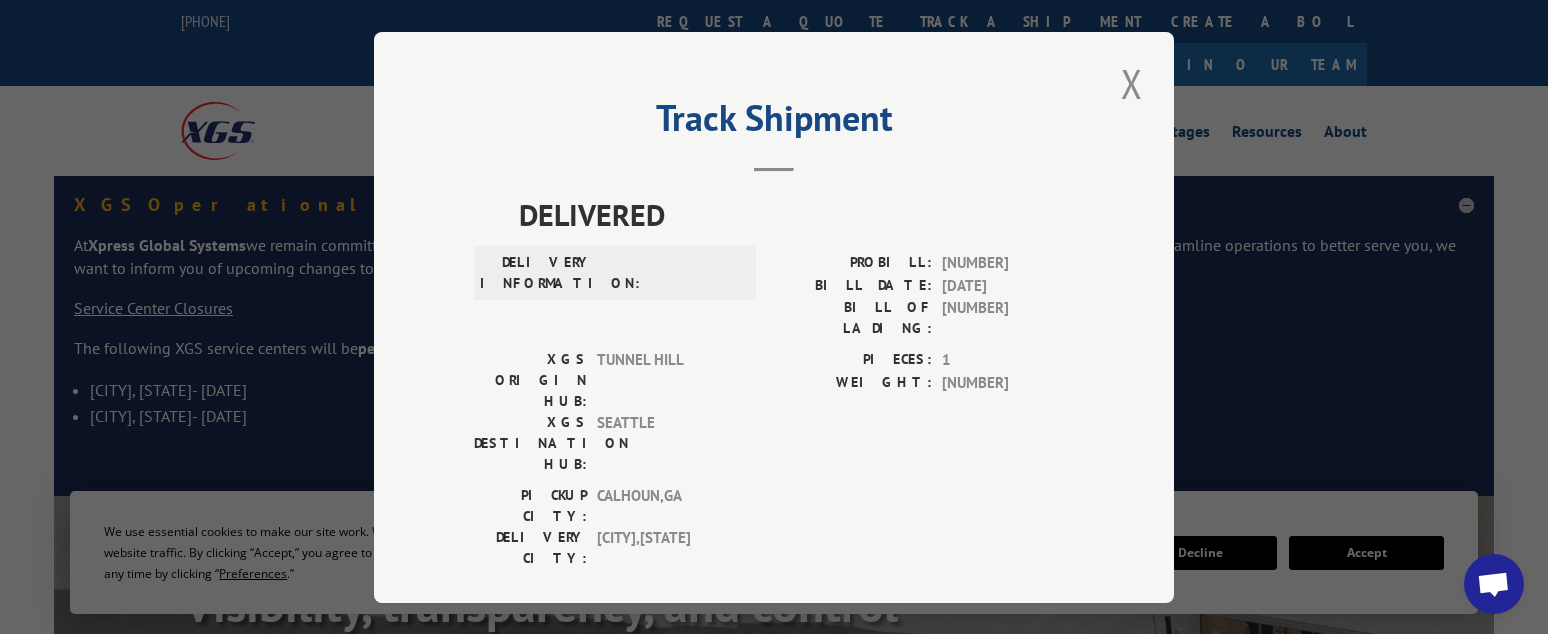 scroll, scrollTop: 0, scrollLeft: 0, axis: both 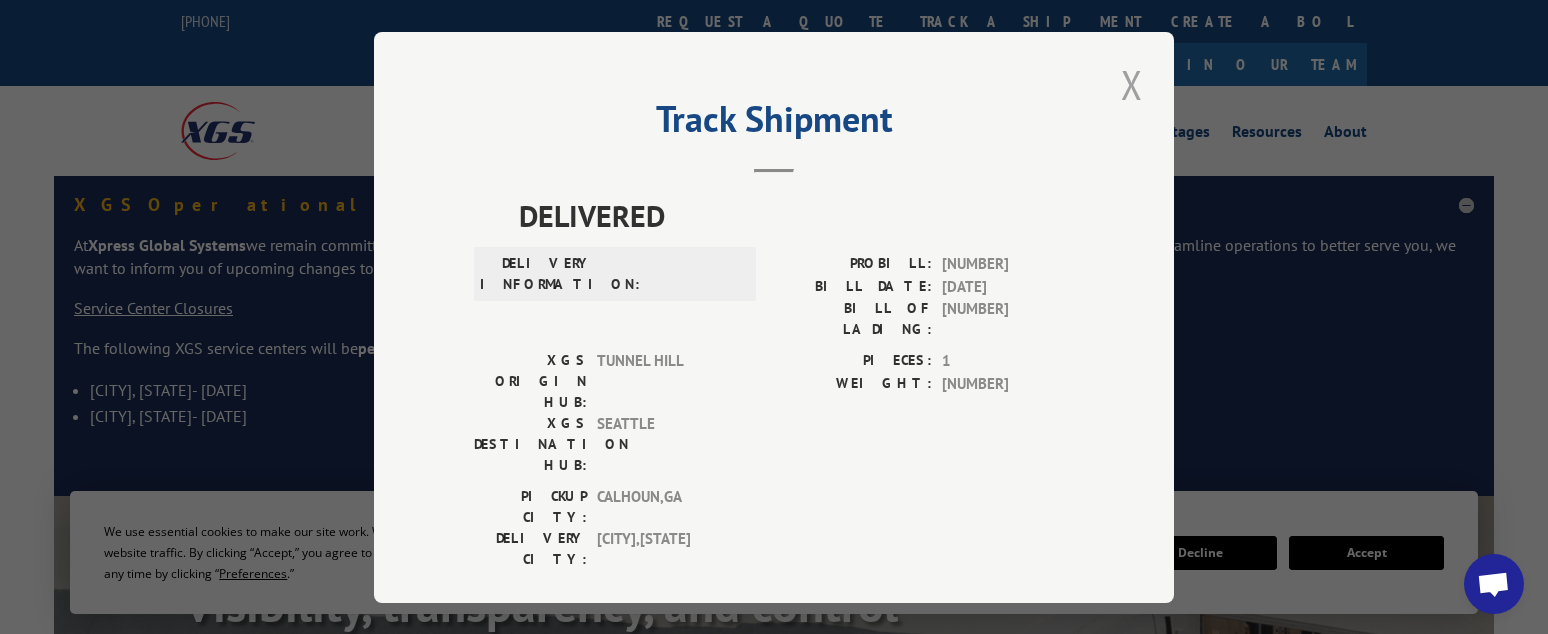 click at bounding box center [1132, 84] 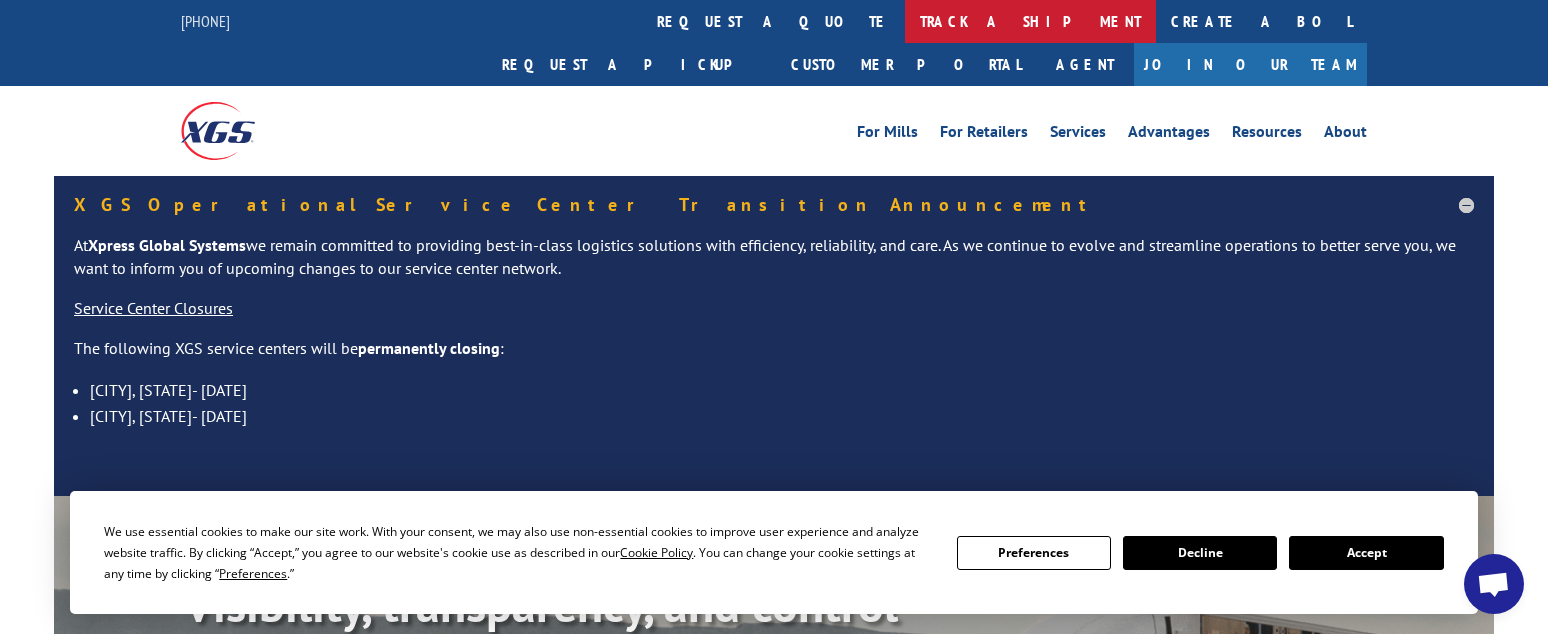 click on "track a shipment" at bounding box center [1030, 21] 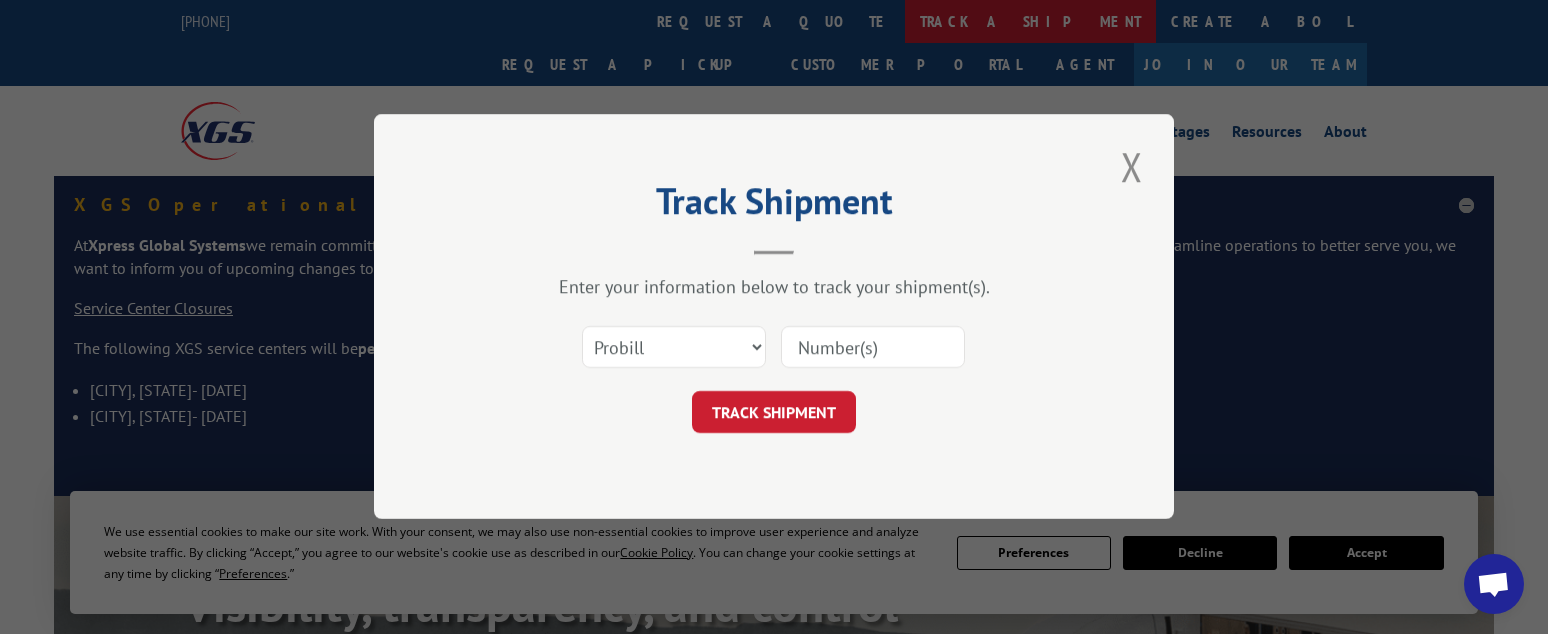 scroll, scrollTop: 0, scrollLeft: 0, axis: both 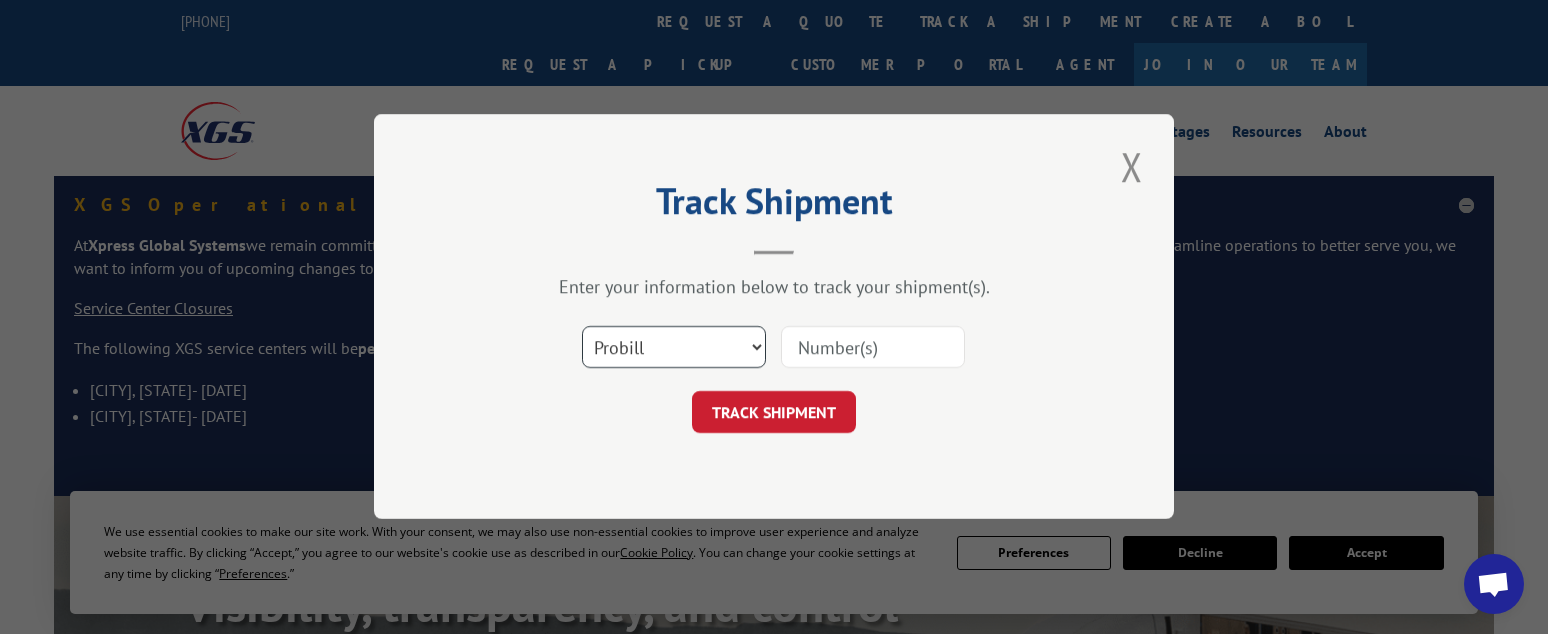 click on "Select category... Probill BOL PO" at bounding box center (674, 348) 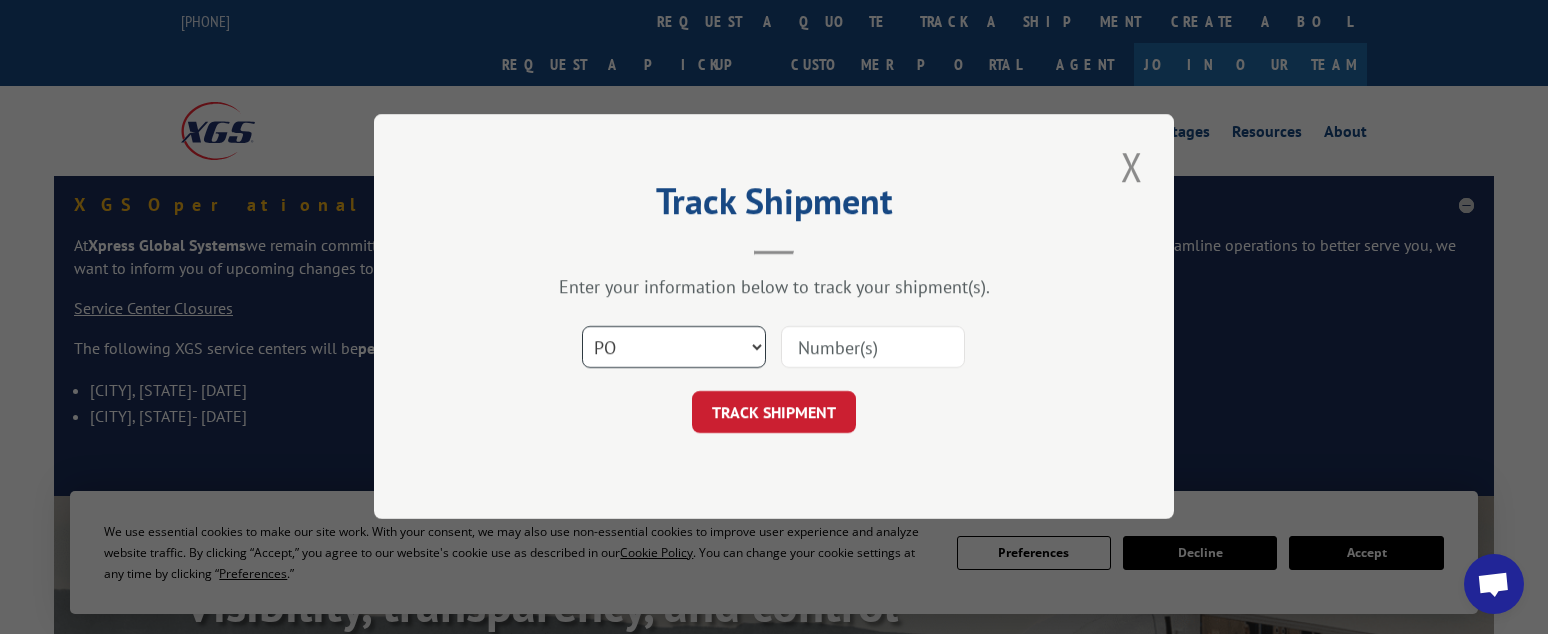 click on "Select category... Probill BOL PO" at bounding box center (674, 348) 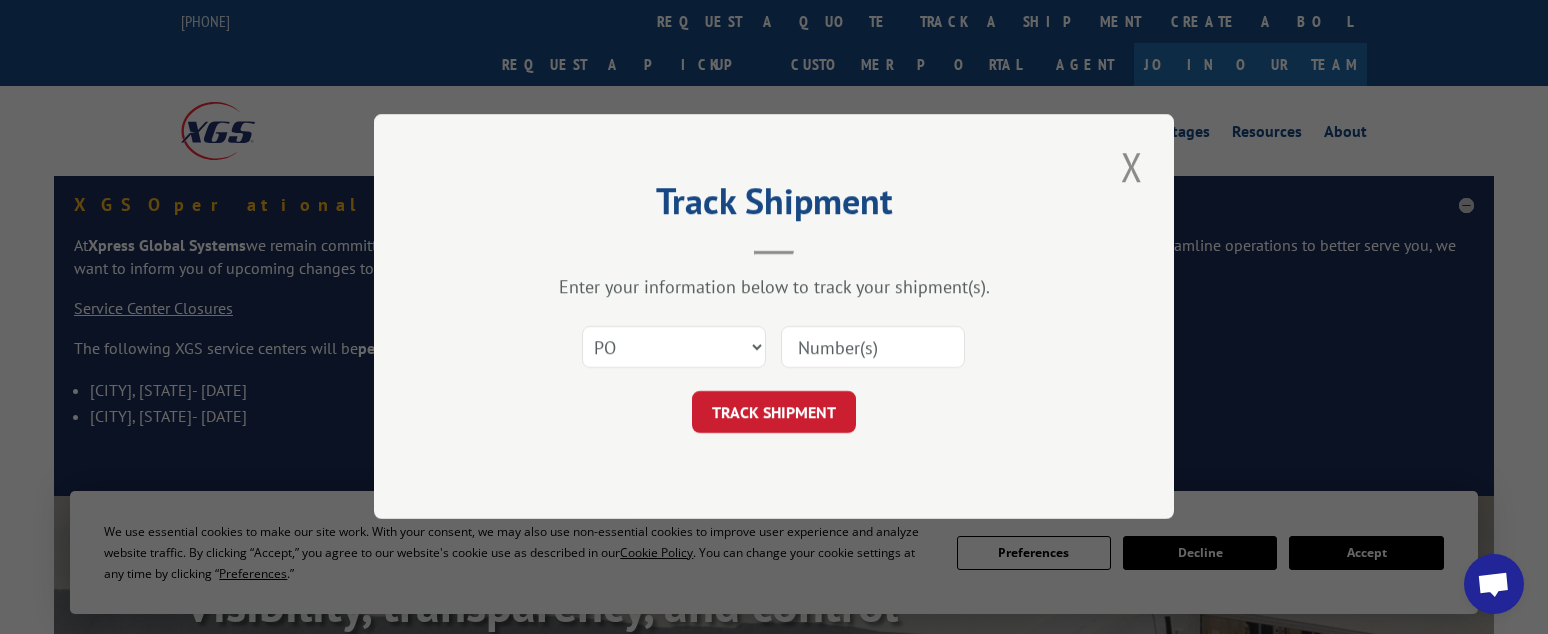 click at bounding box center (873, 348) 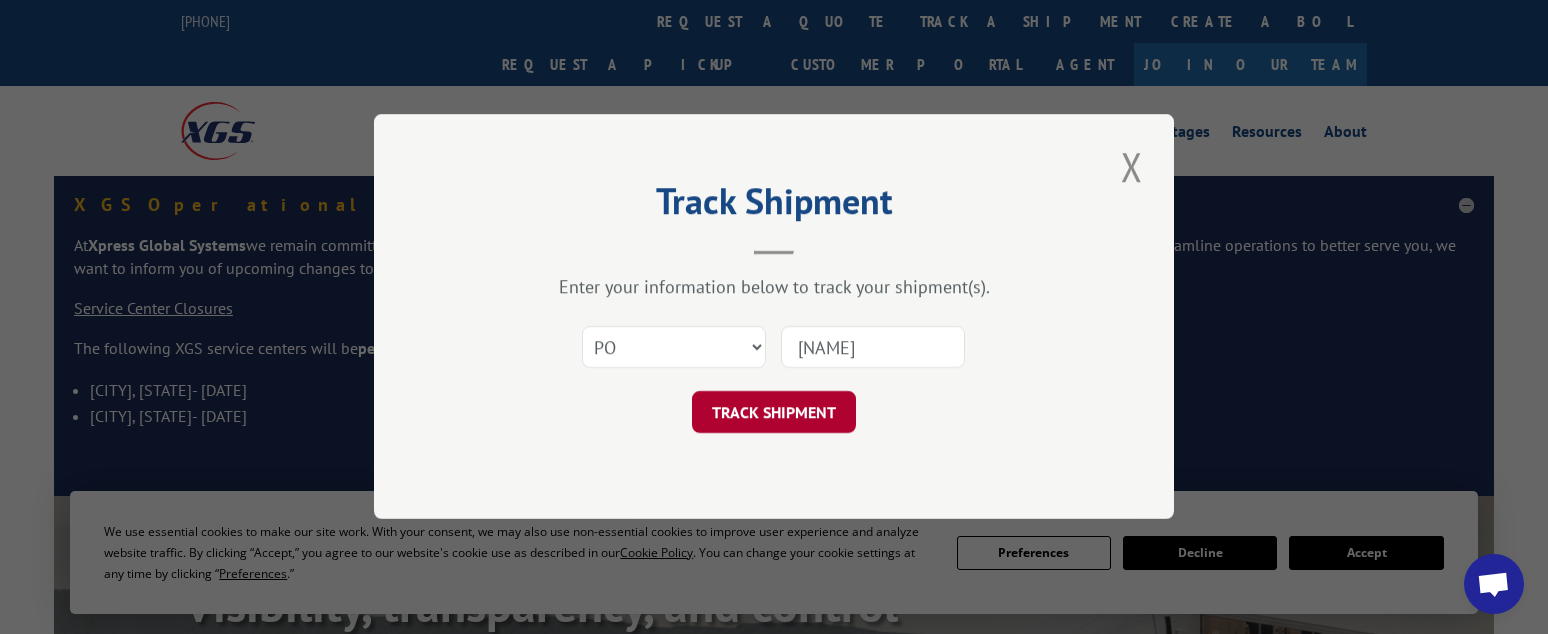 type on "[NAME]" 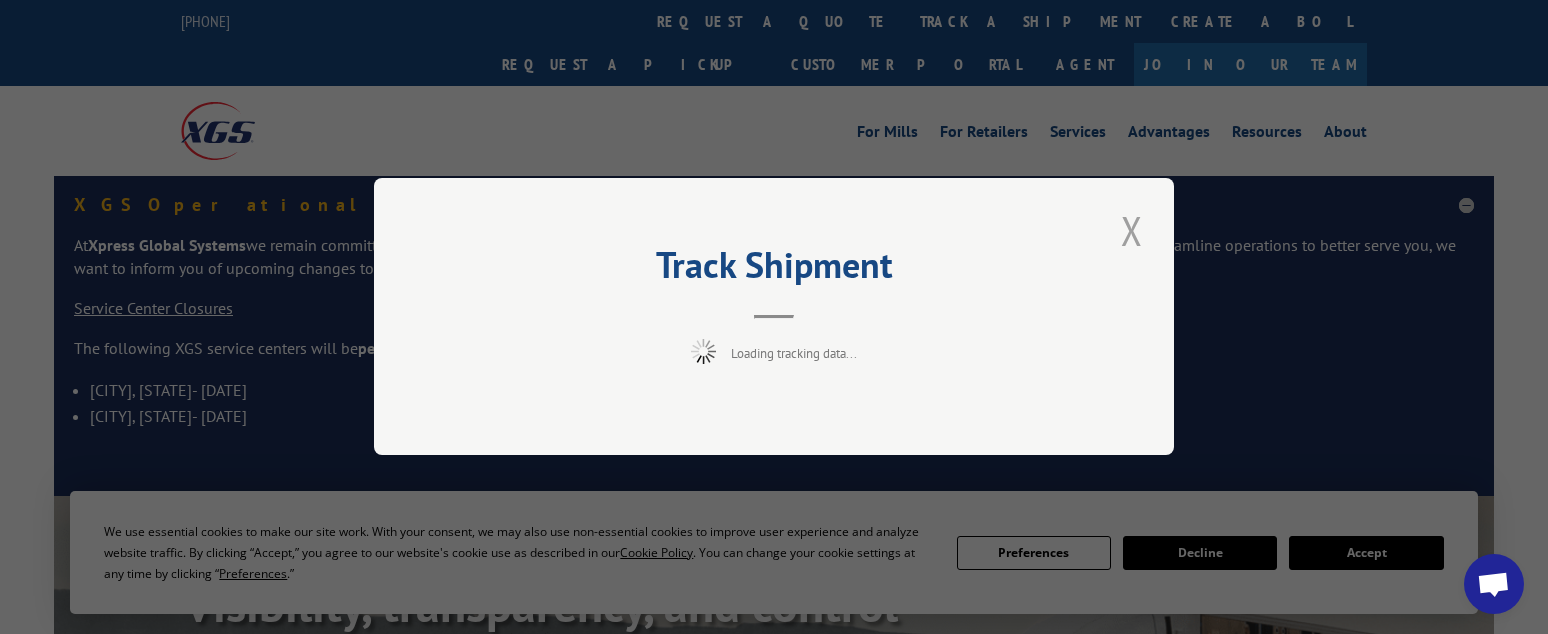 click at bounding box center [1132, 230] 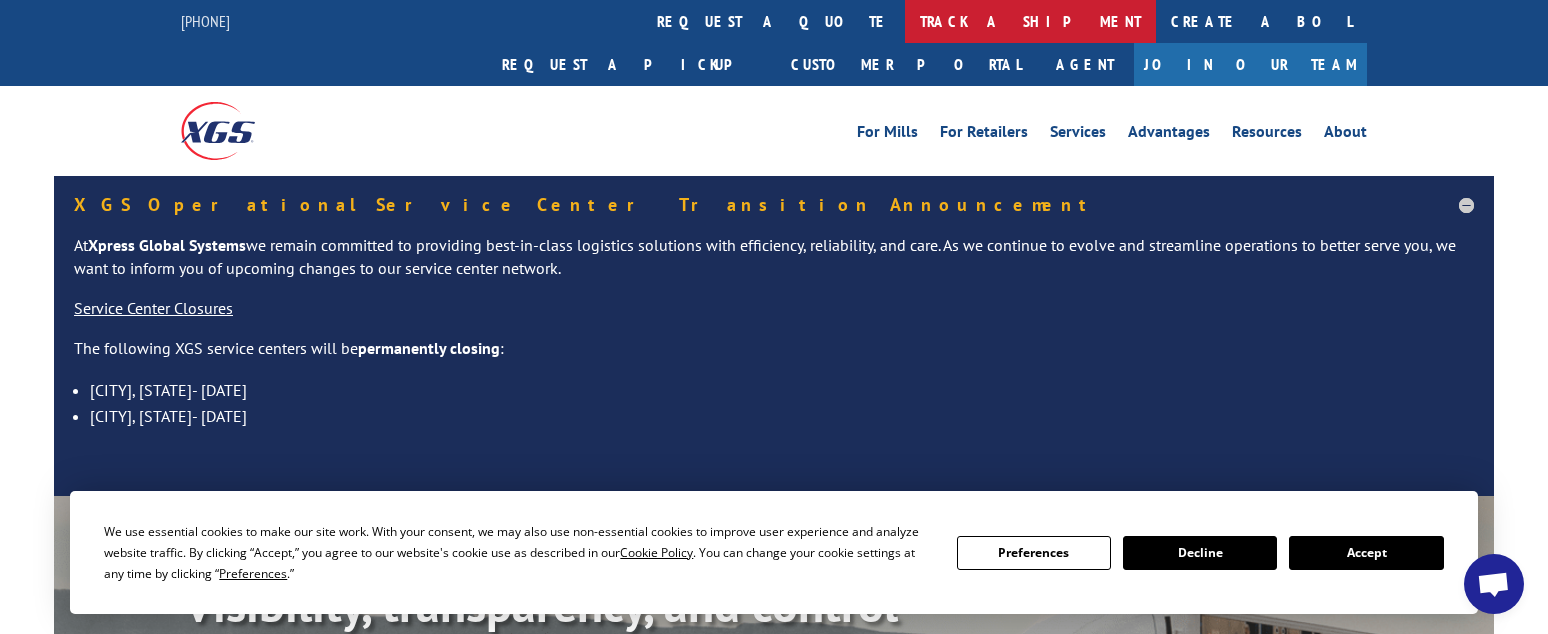 click on "track a shipment" at bounding box center (1030, 21) 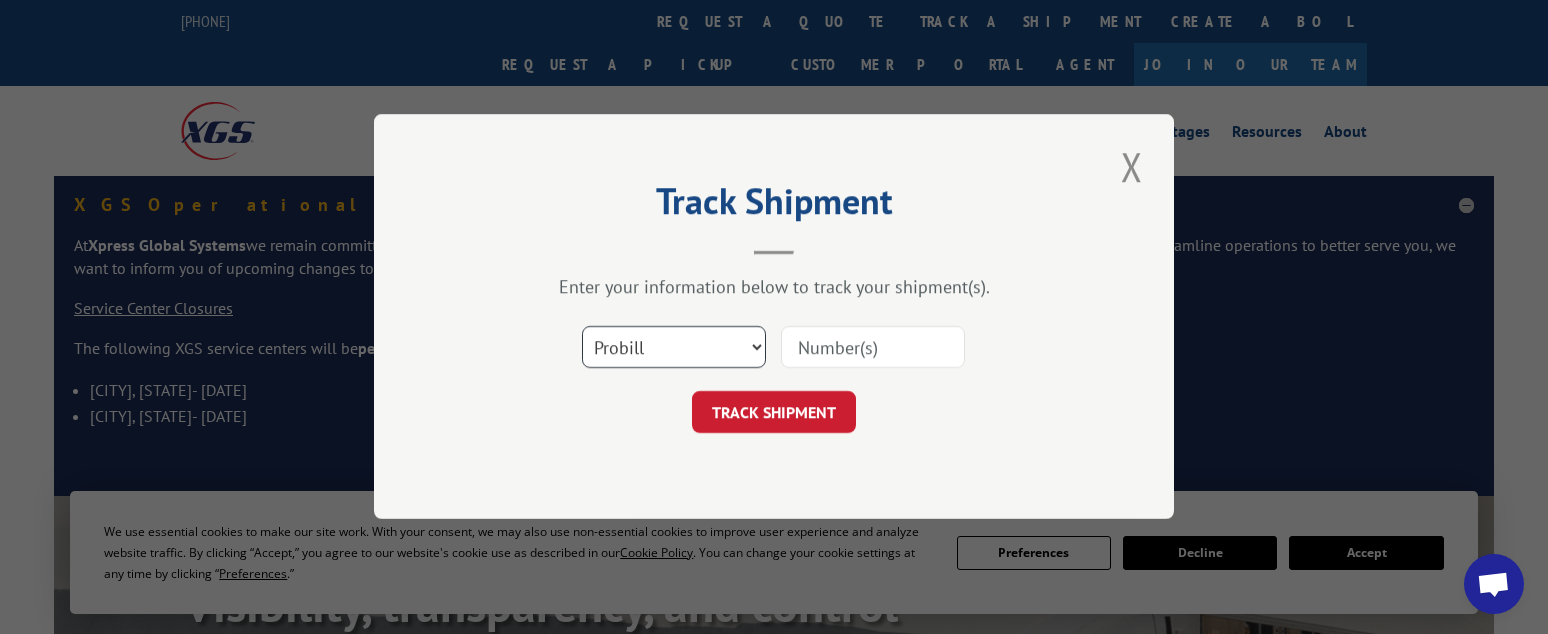 click on "Select category... Probill BOL PO" at bounding box center [674, 348] 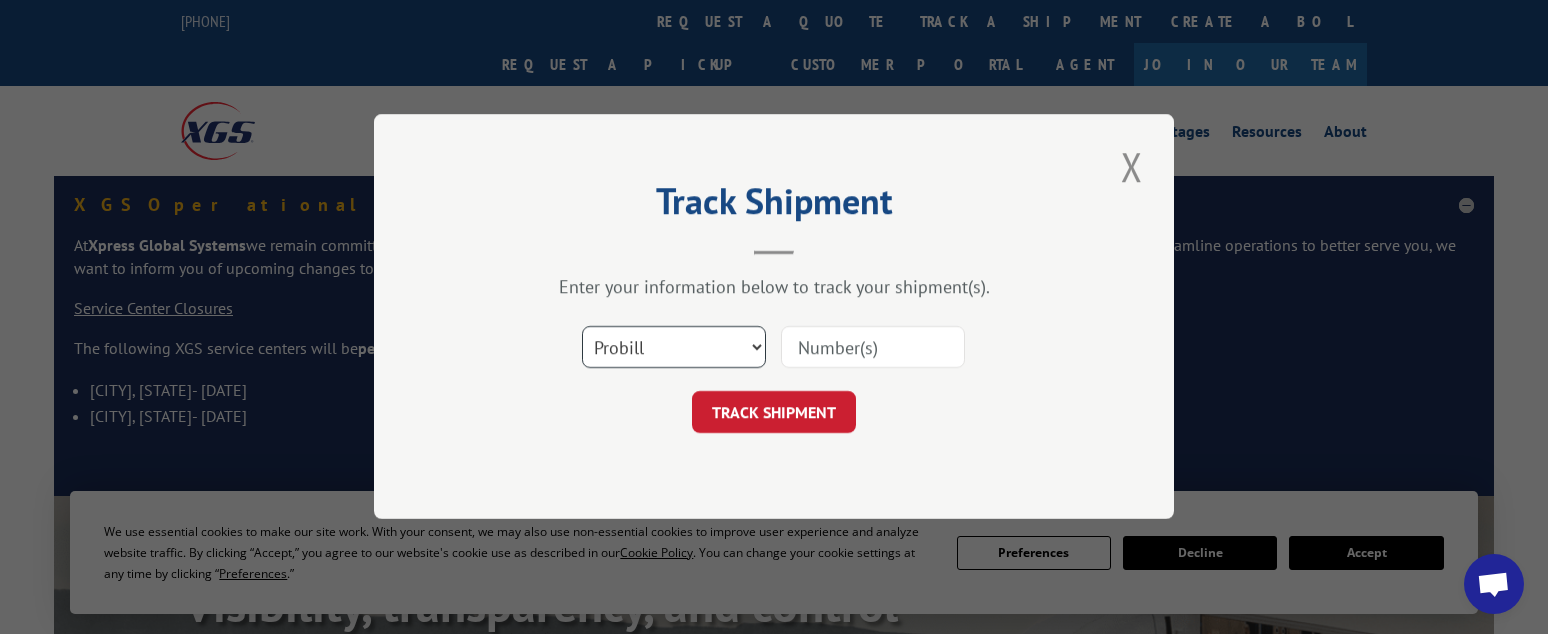 select on "po" 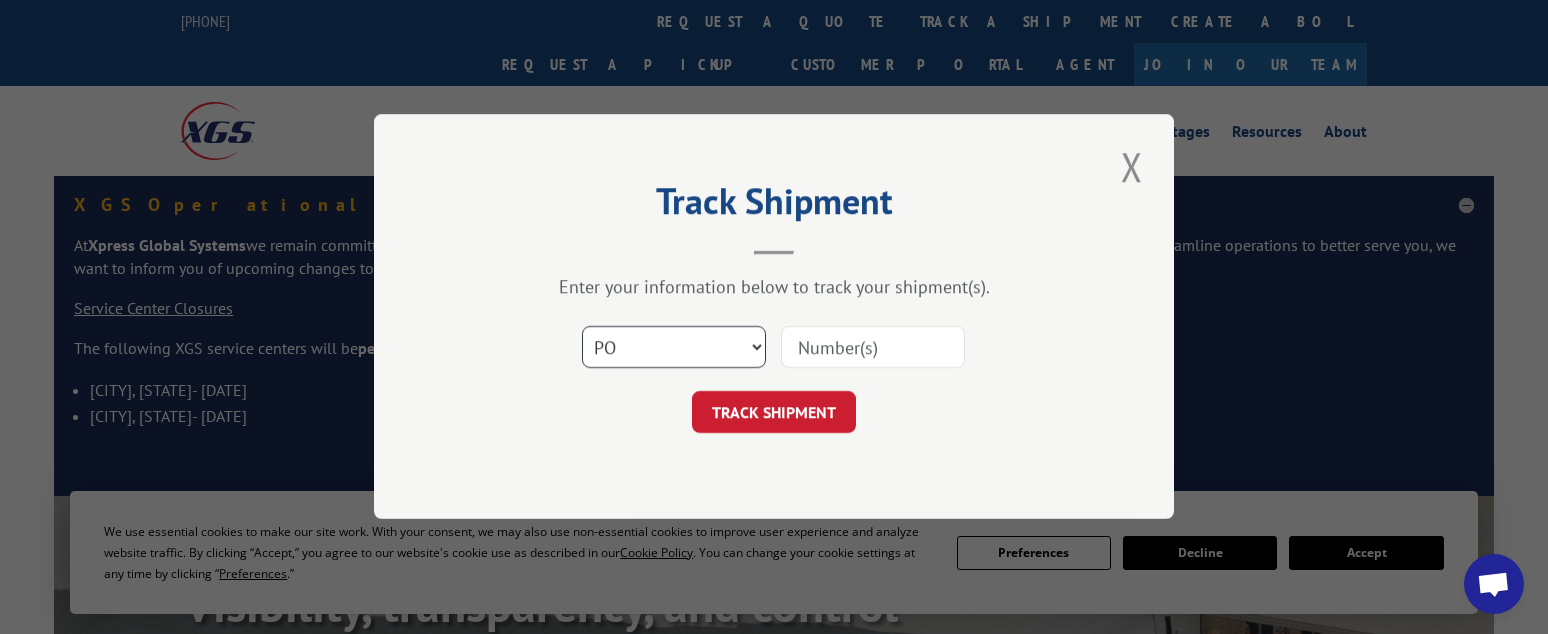 click on "Select category... Probill BOL PO" at bounding box center [674, 348] 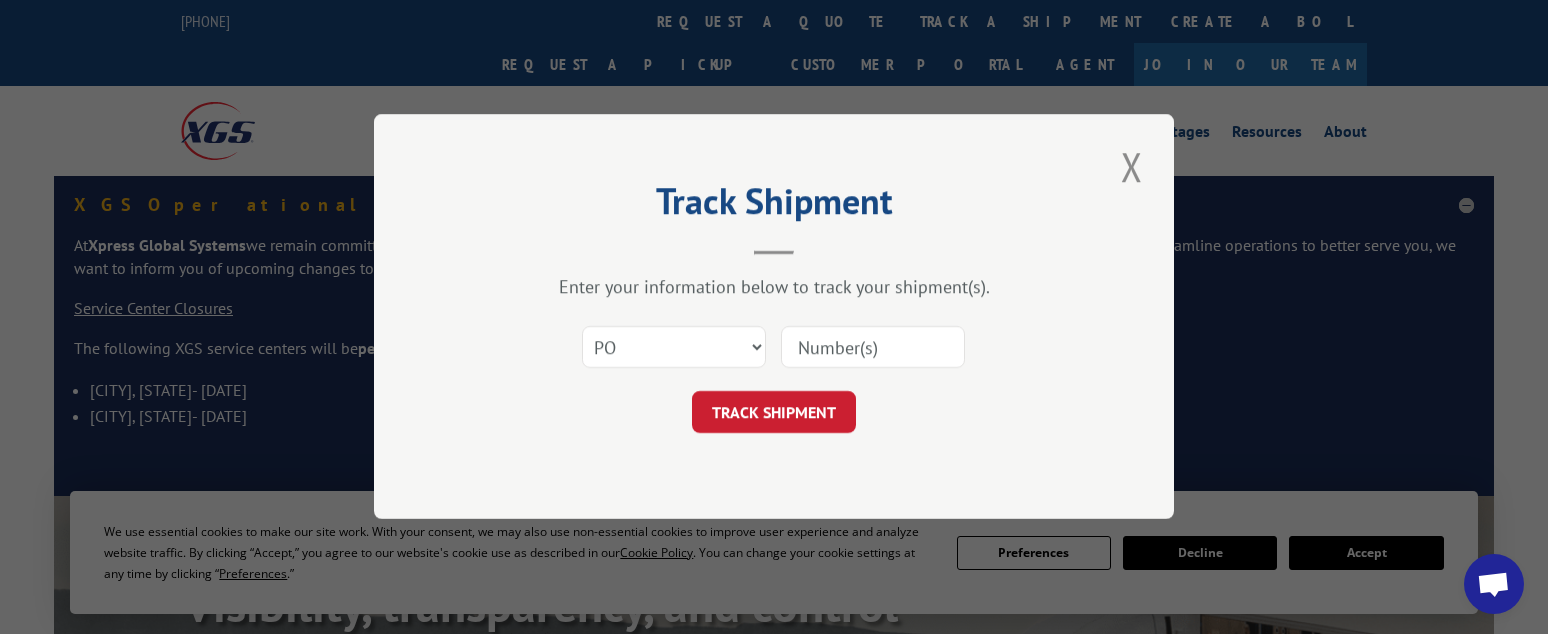 click at bounding box center (873, 348) 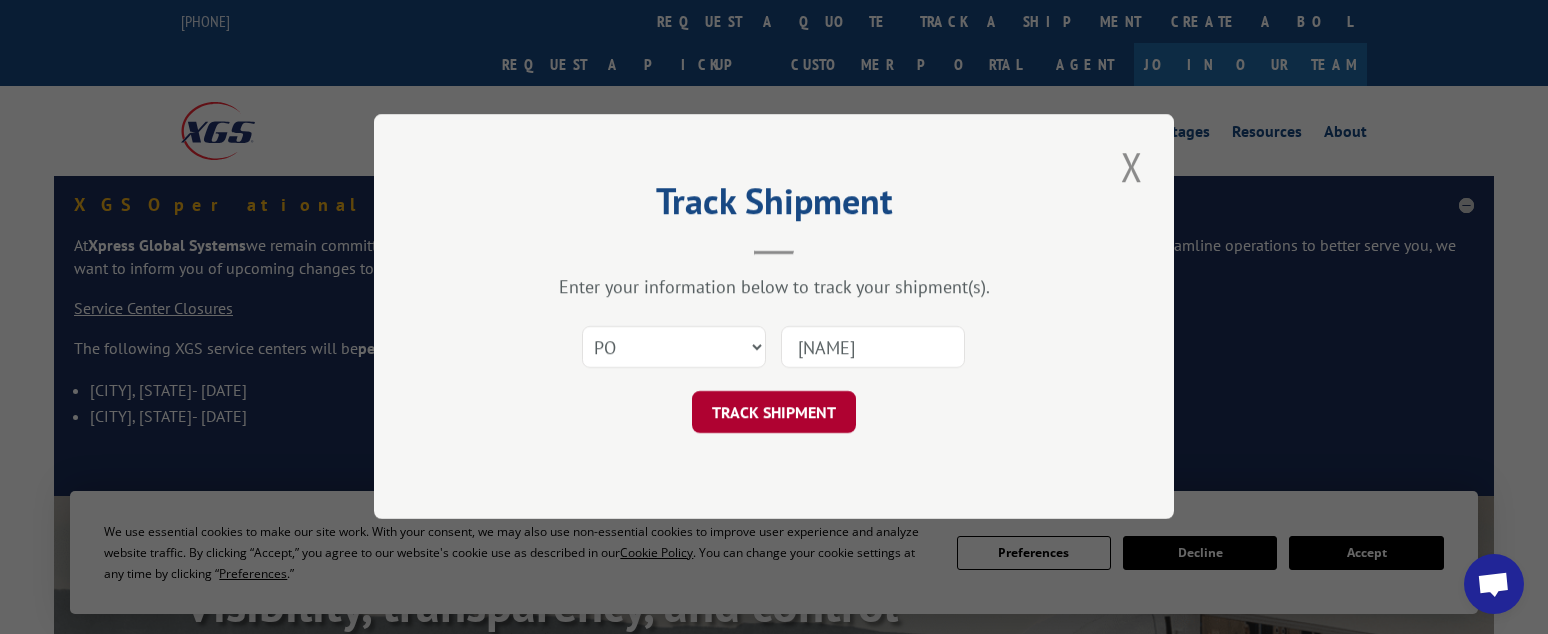 type on "[NAME]" 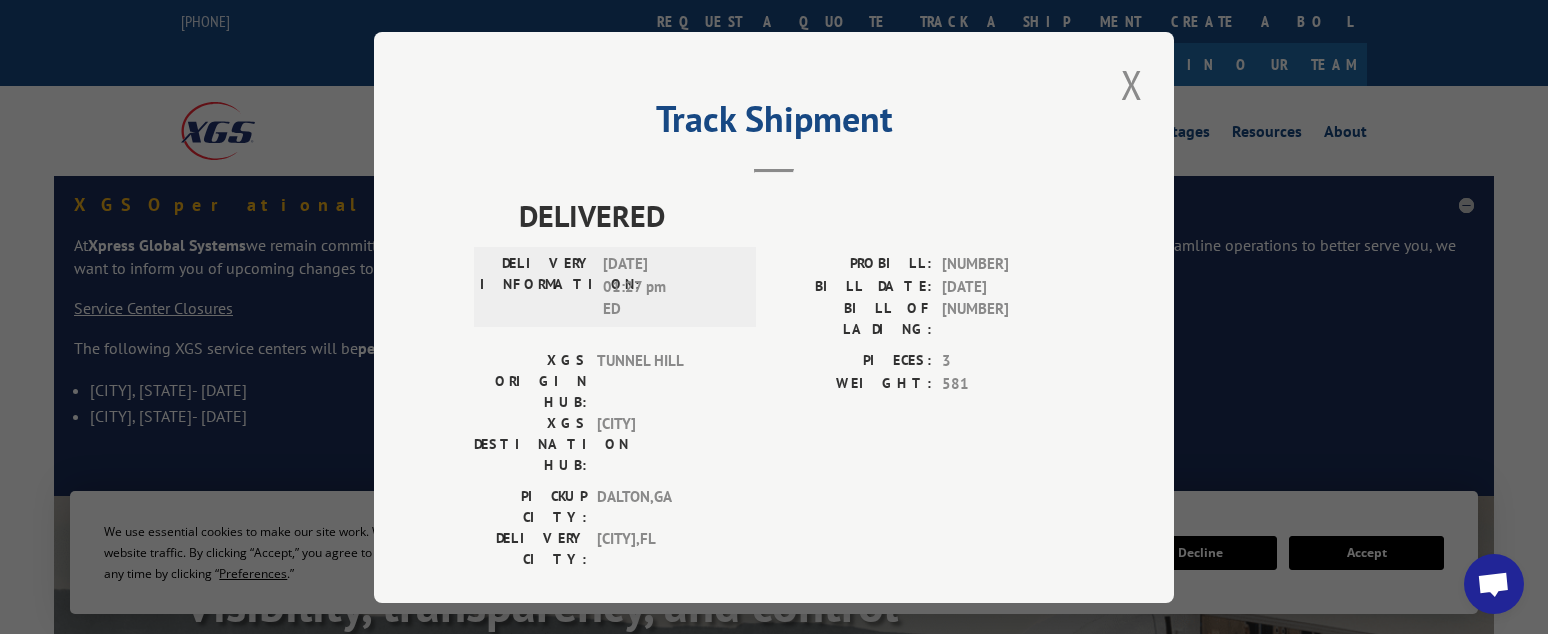 scroll, scrollTop: 353, scrollLeft: 0, axis: vertical 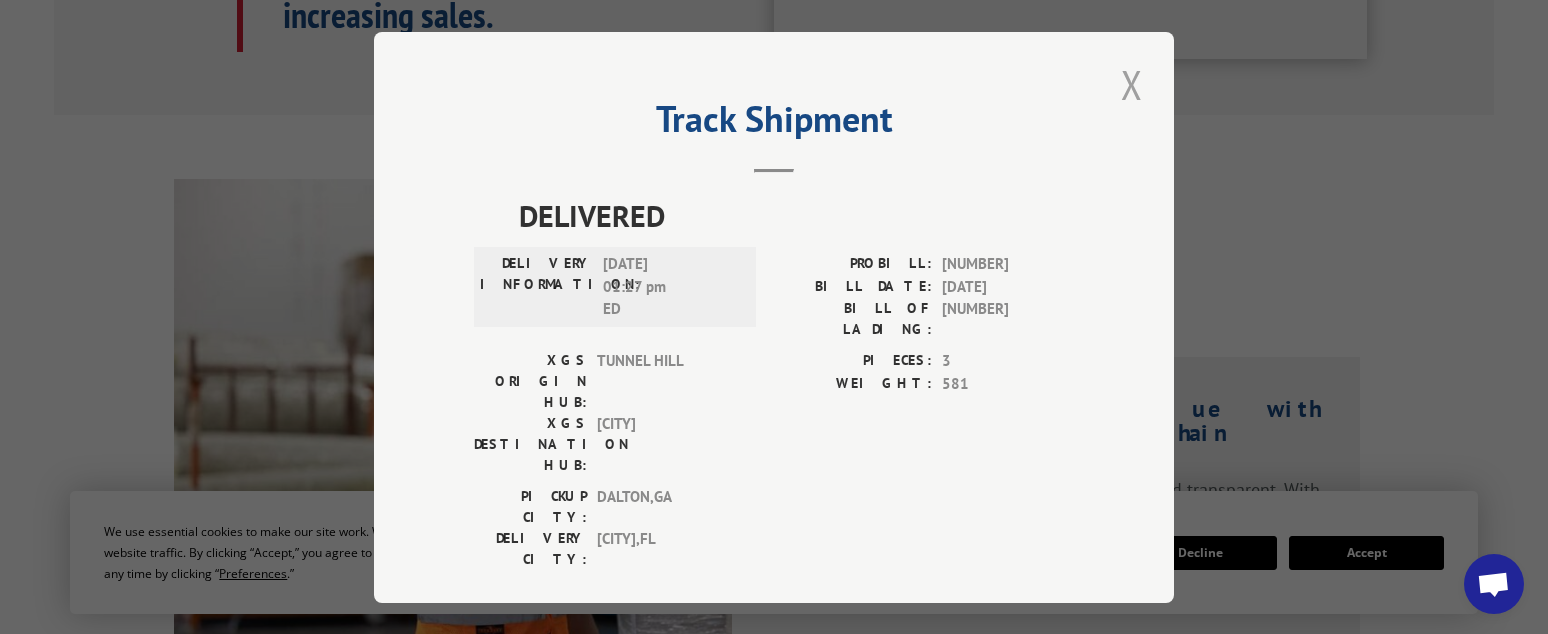 click at bounding box center [1132, 84] 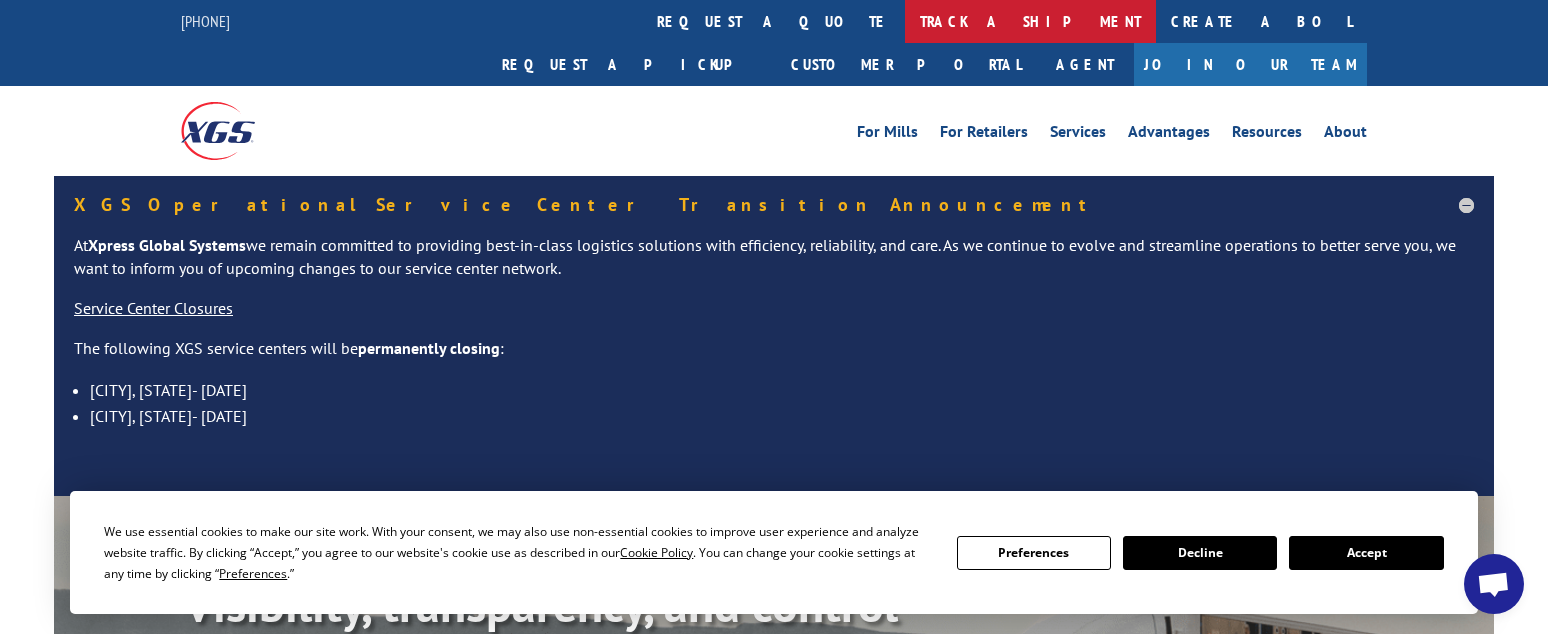 click on "track a shipment" at bounding box center [1030, 21] 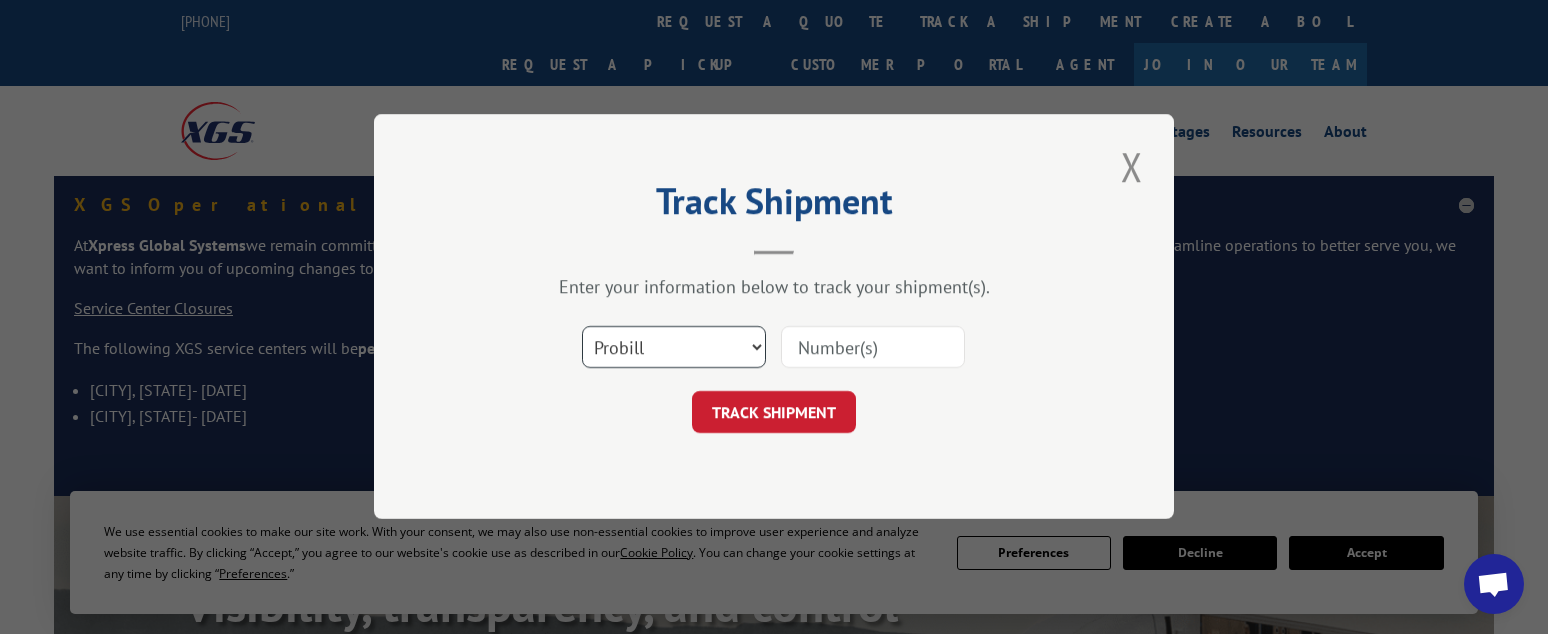 click on "Select category... Probill BOL PO" at bounding box center [674, 348] 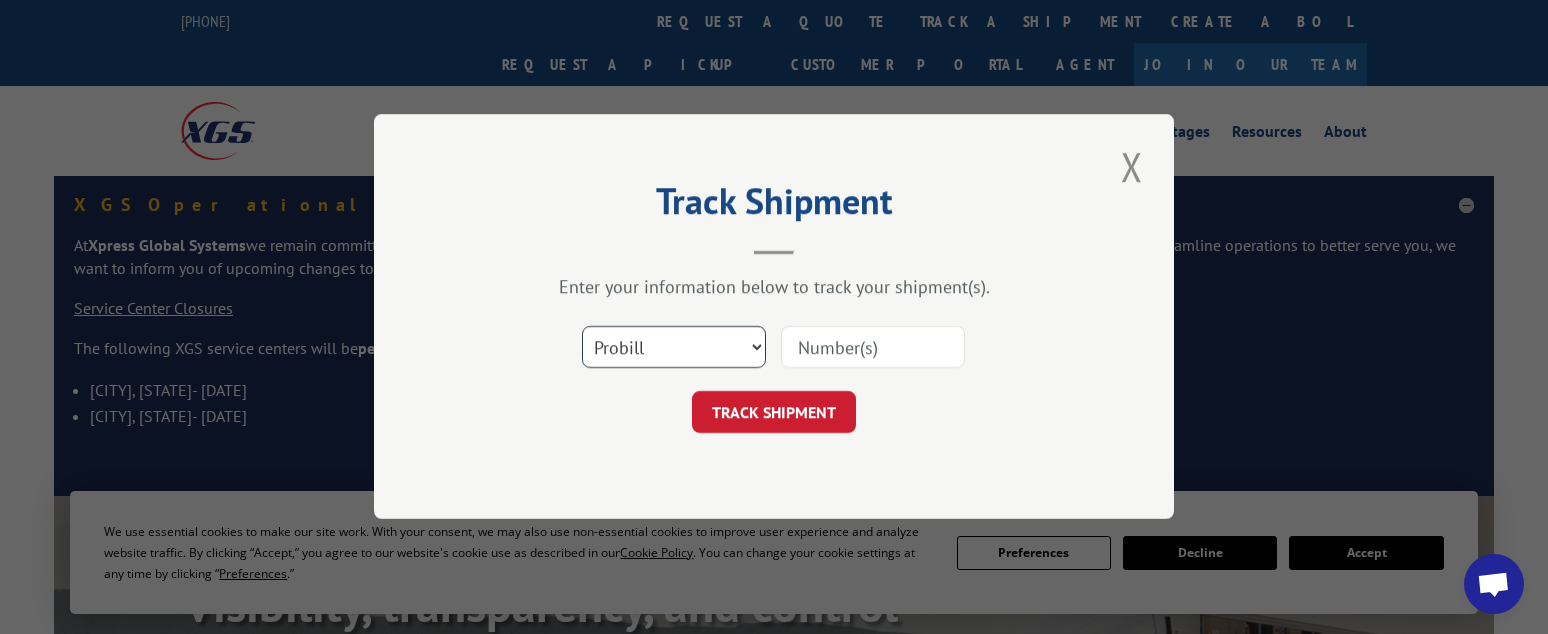 select on "po" 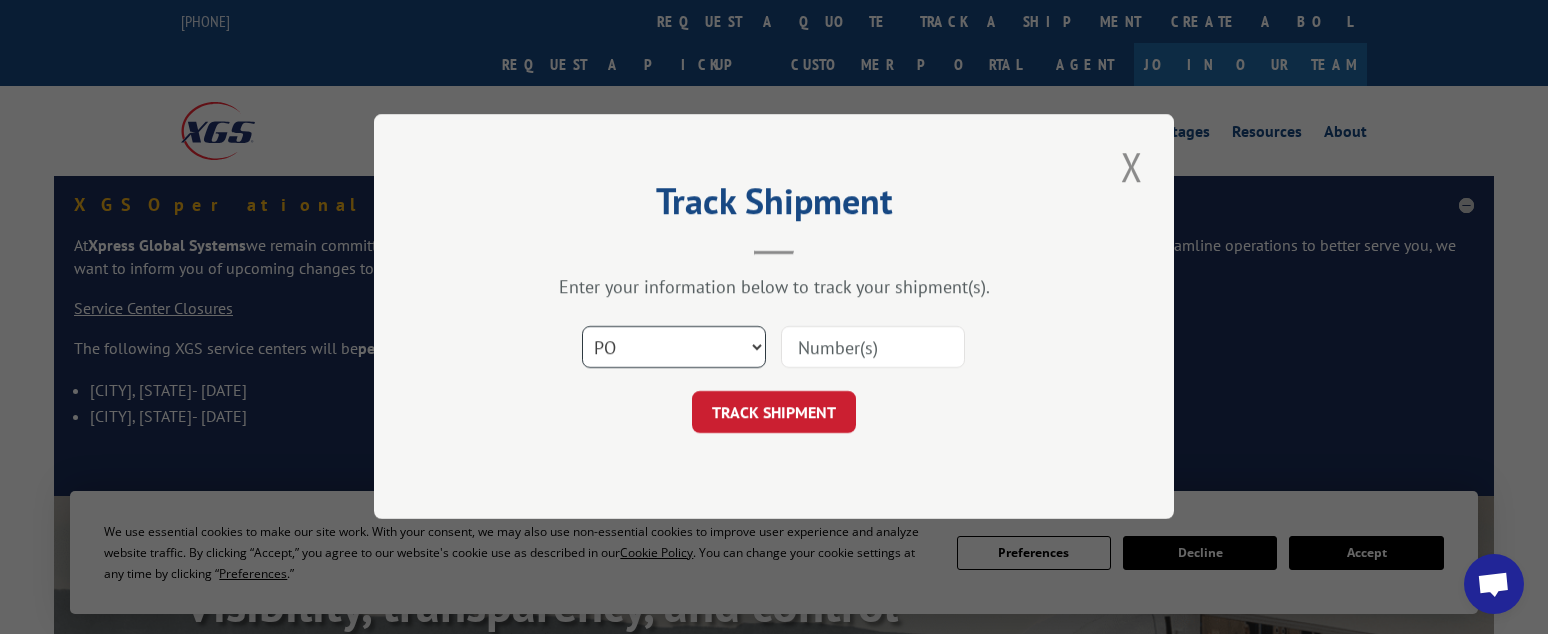 click on "Select category... Probill BOL PO" at bounding box center (674, 348) 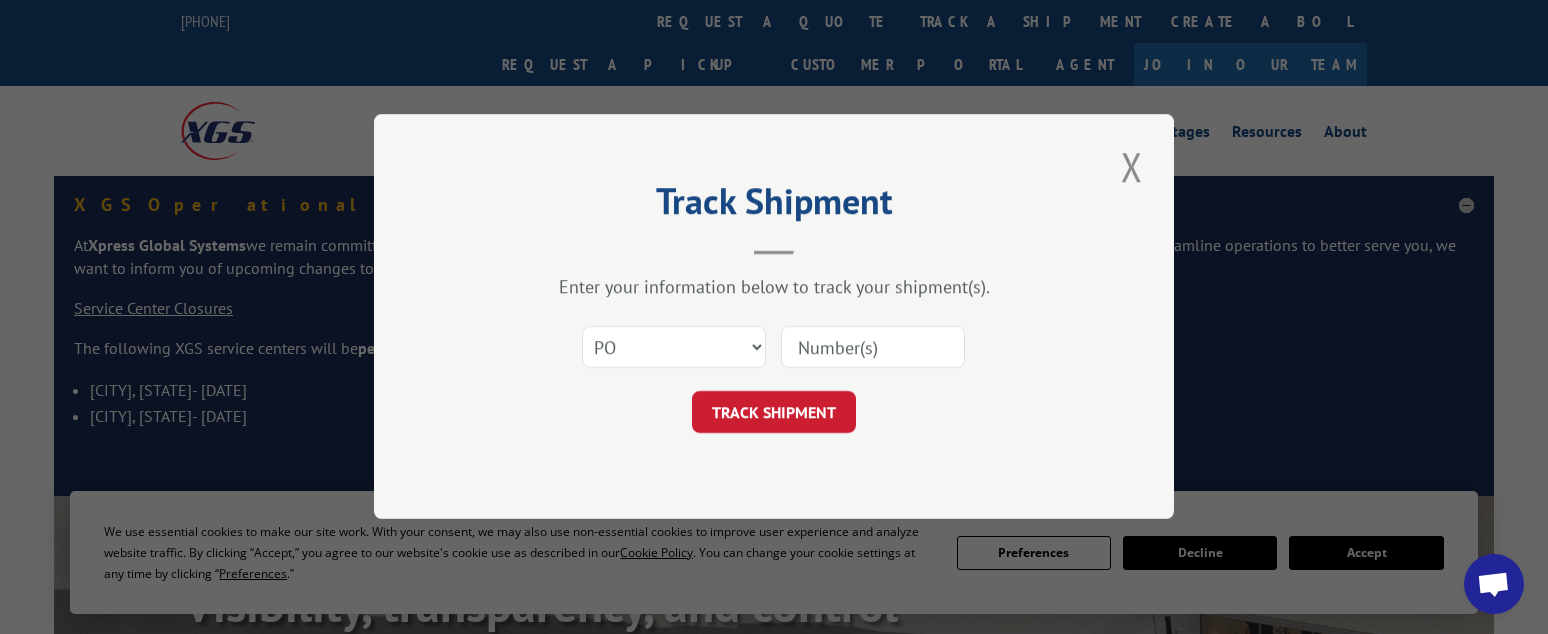 drag, startPoint x: 828, startPoint y: 343, endPoint x: 828, endPoint y: 354, distance: 11 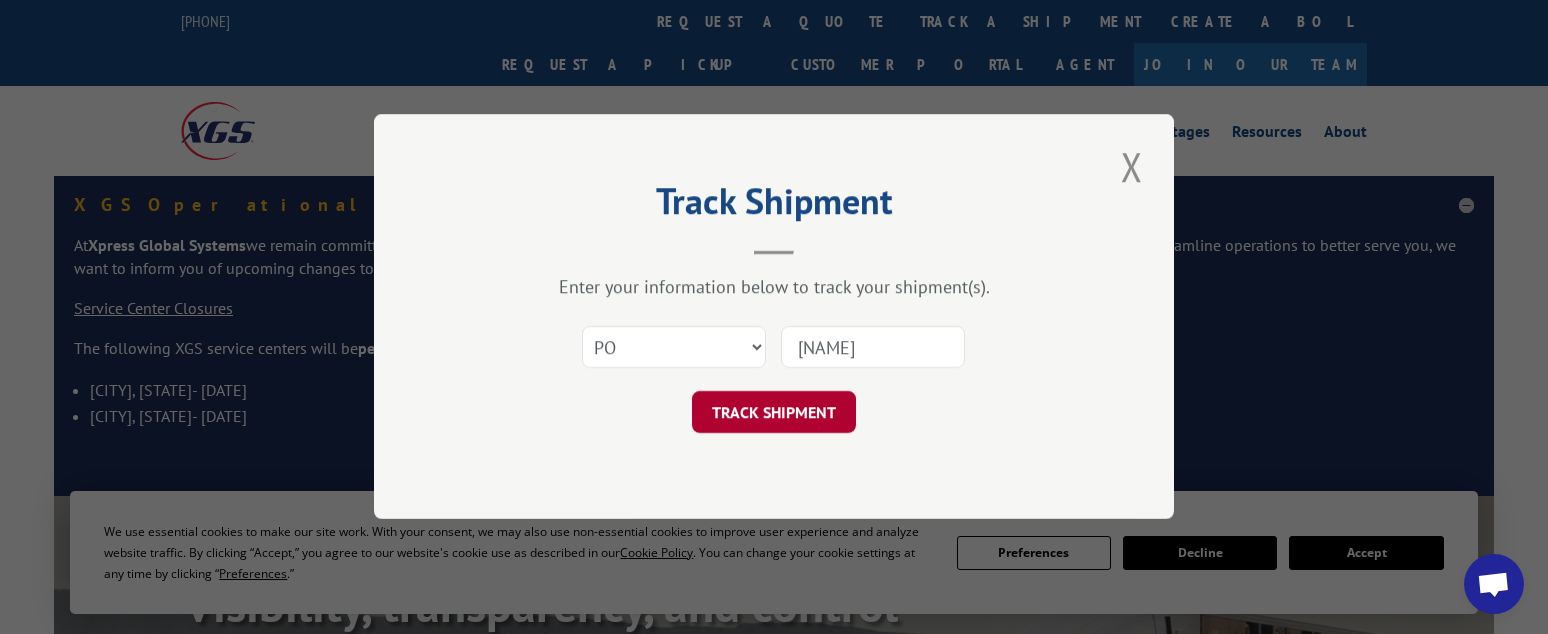 type on "[NAME]" 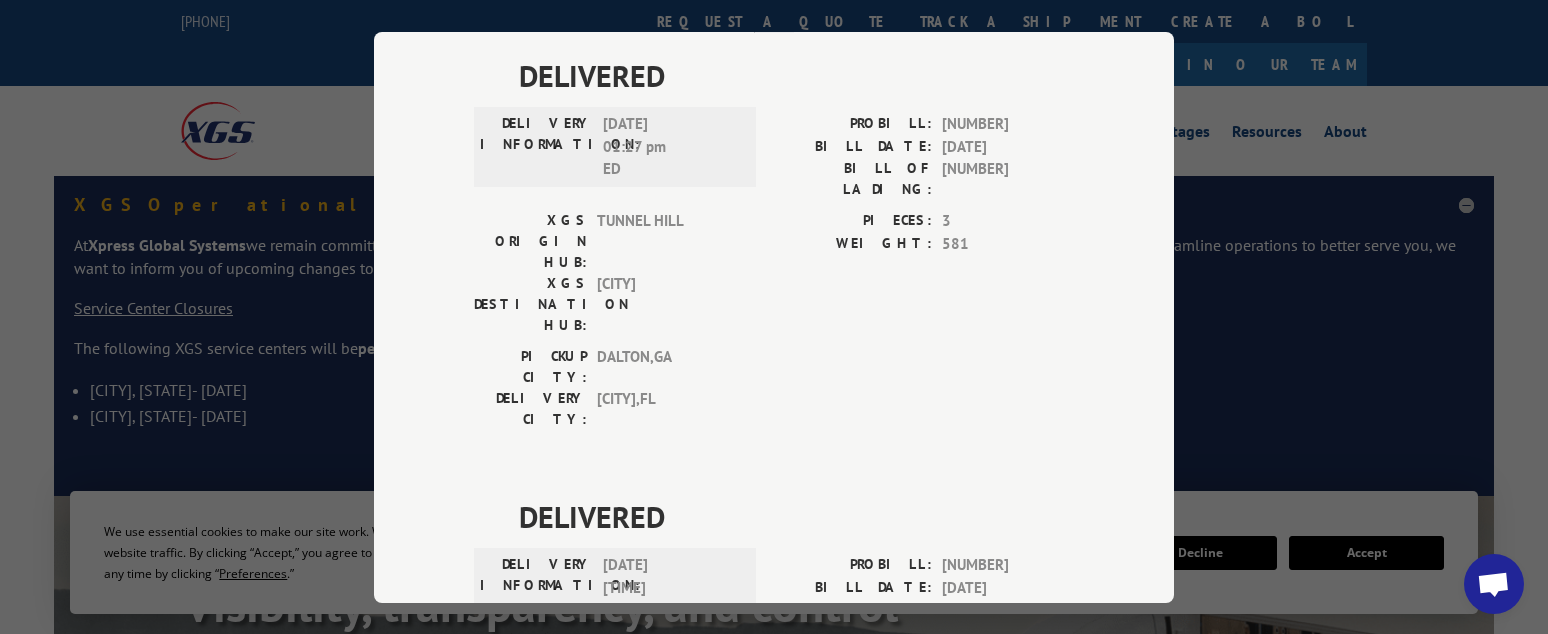 scroll, scrollTop: 353, scrollLeft: 0, axis: vertical 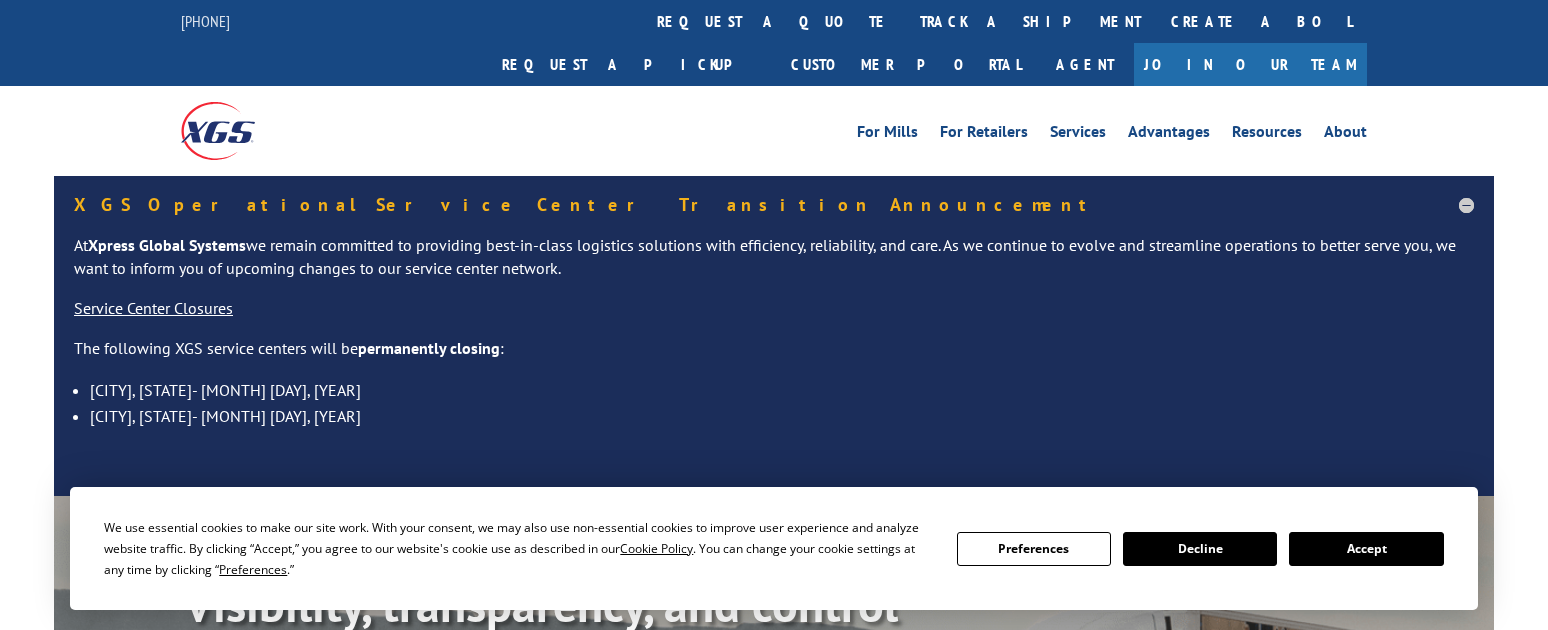 select on "po" 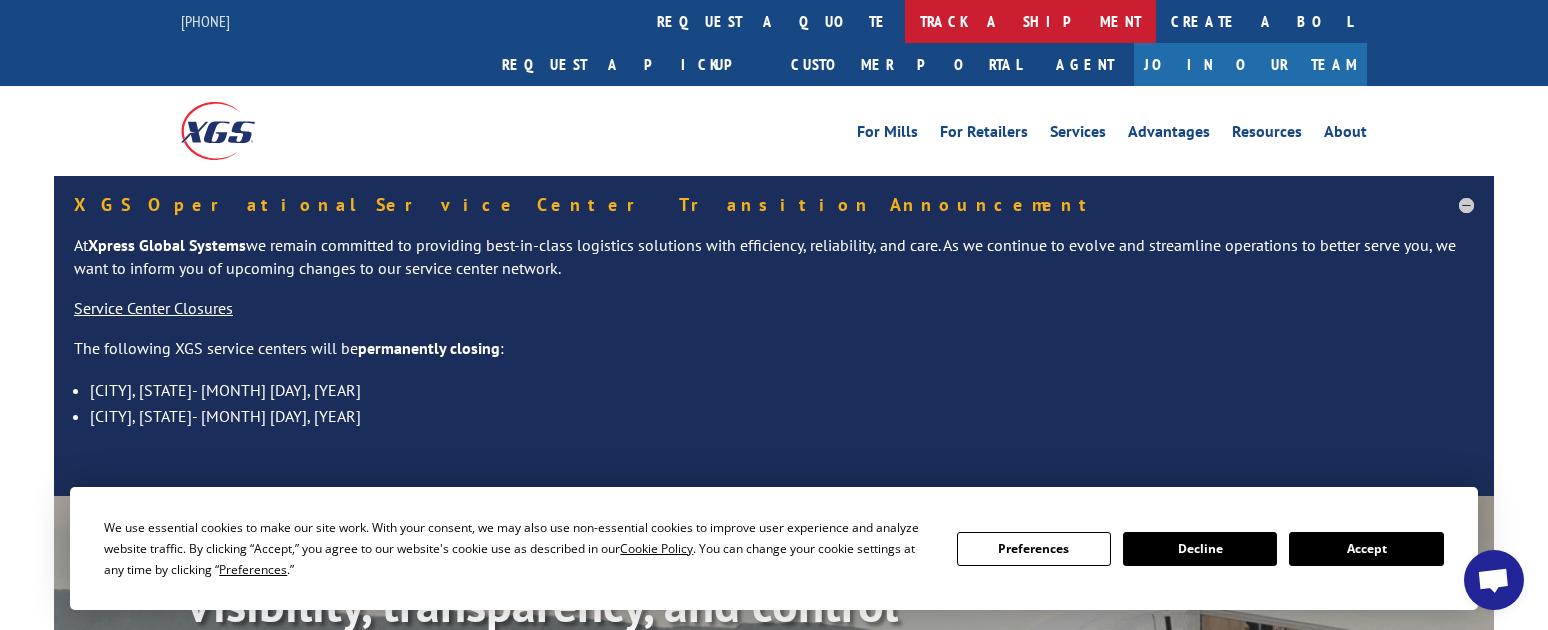 click on "track a shipment" at bounding box center [1030, 21] 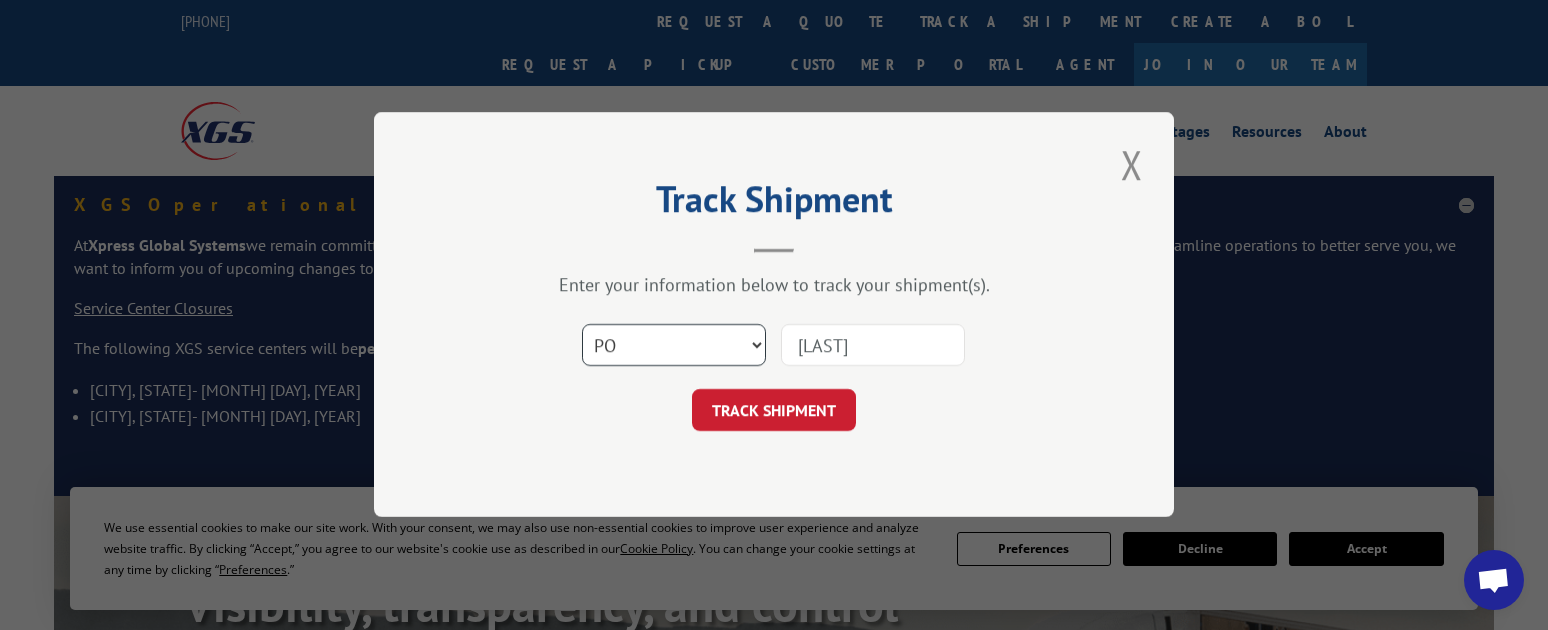 click on "Select category... Probill BOL PO" at bounding box center (674, 346) 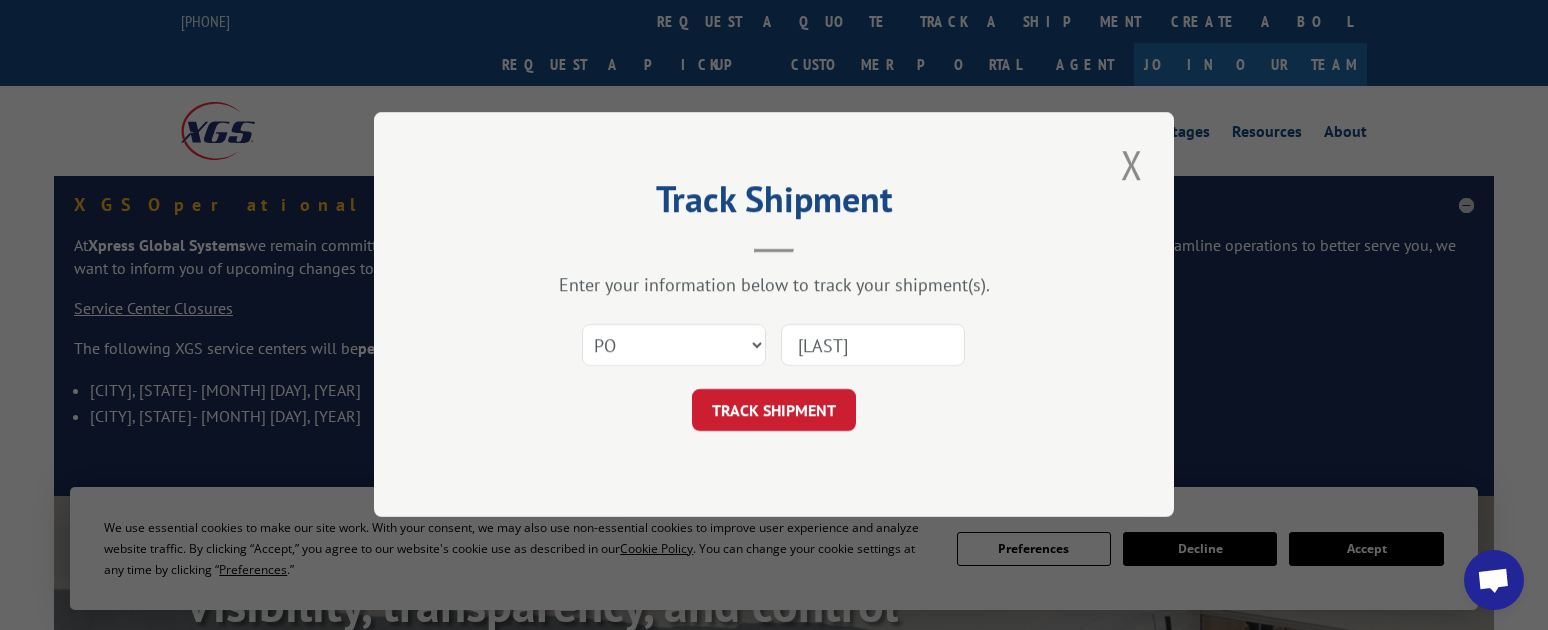 click on "[LAST]" at bounding box center [873, 346] 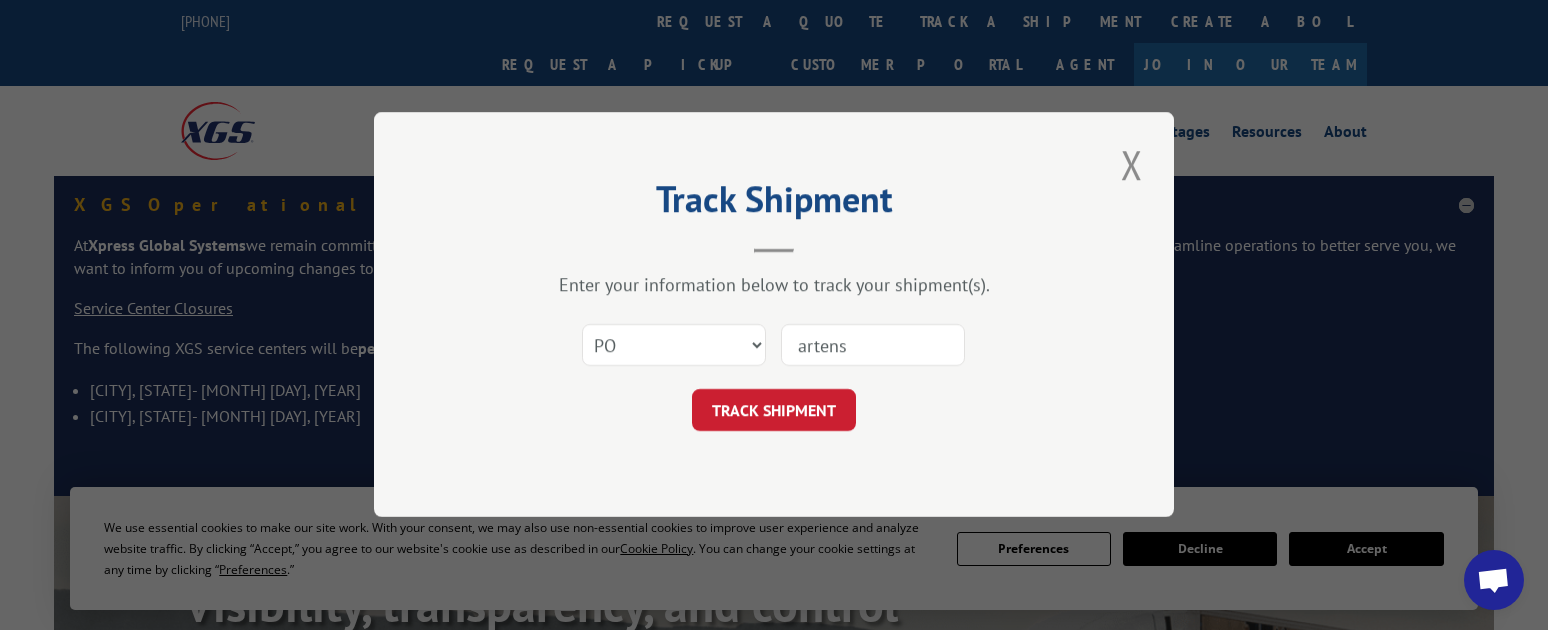 type on "[LAST]" 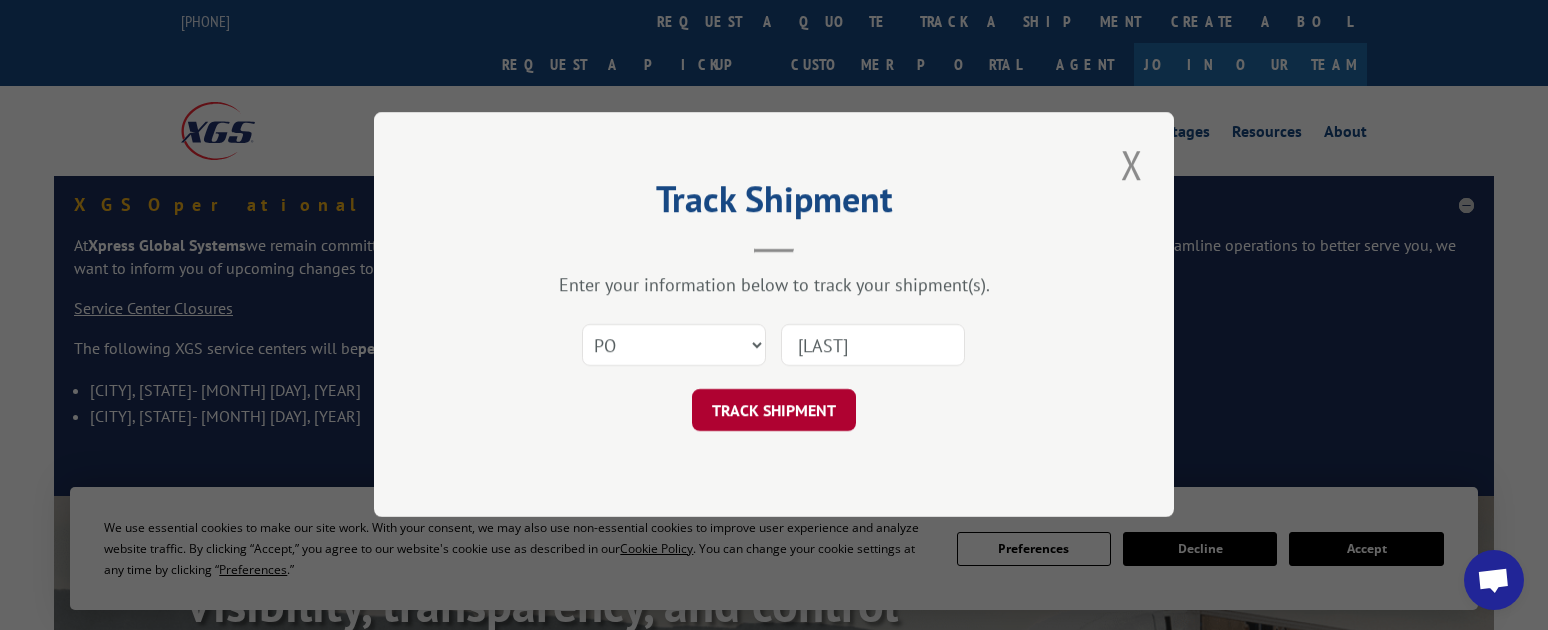 click on "TRACK SHIPMENT" at bounding box center (774, 411) 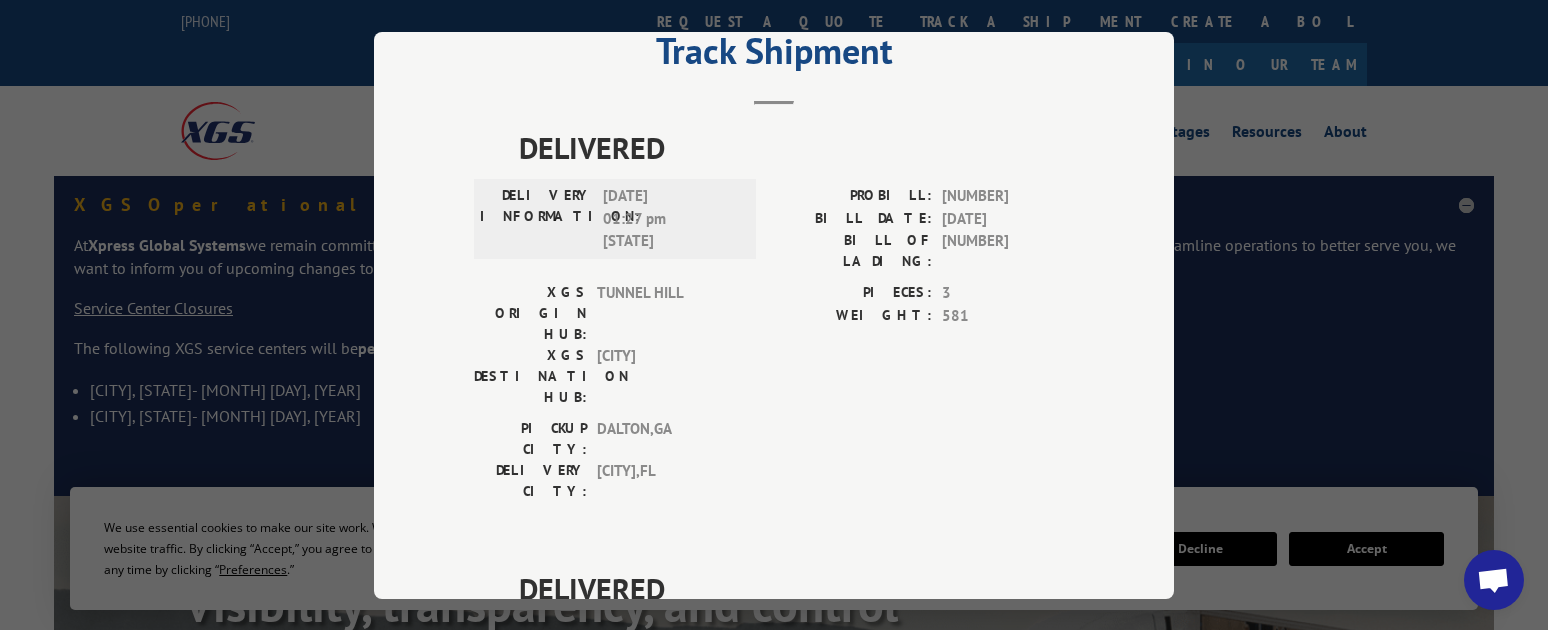 scroll, scrollTop: 357, scrollLeft: 0, axis: vertical 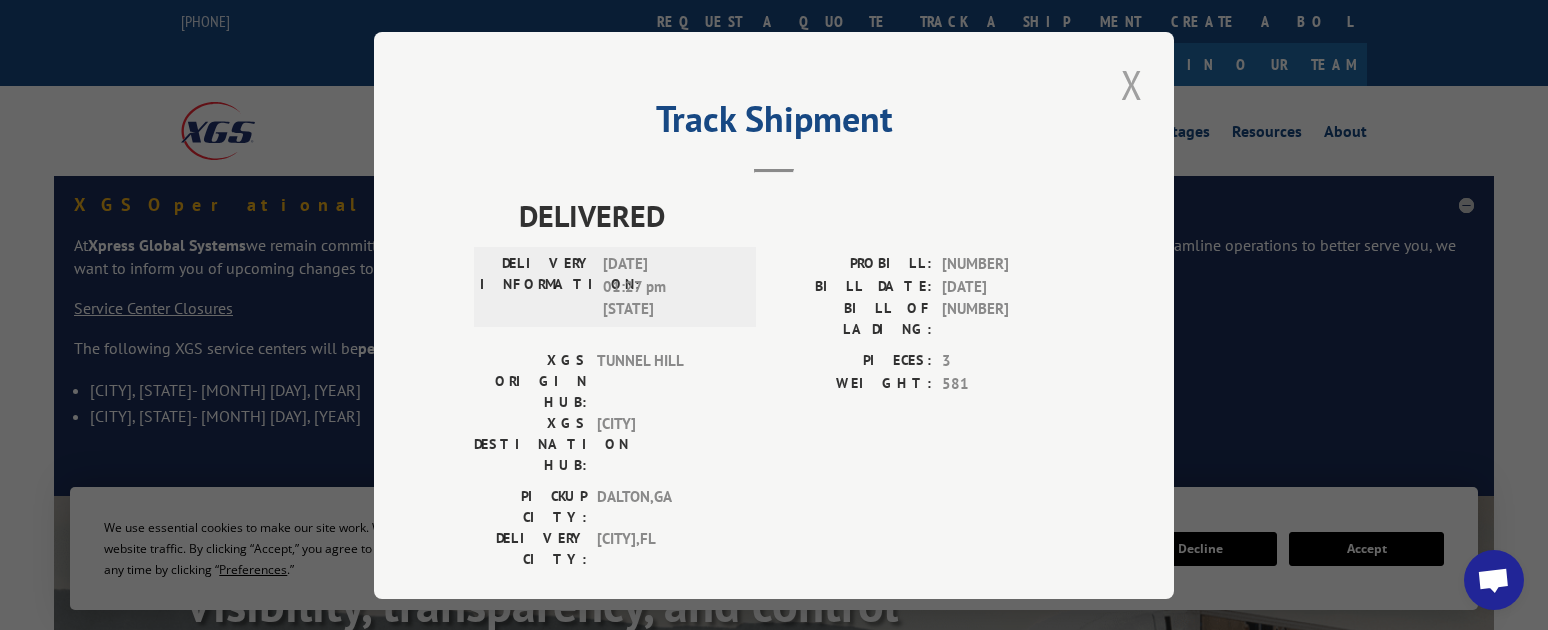 click at bounding box center [1132, 84] 